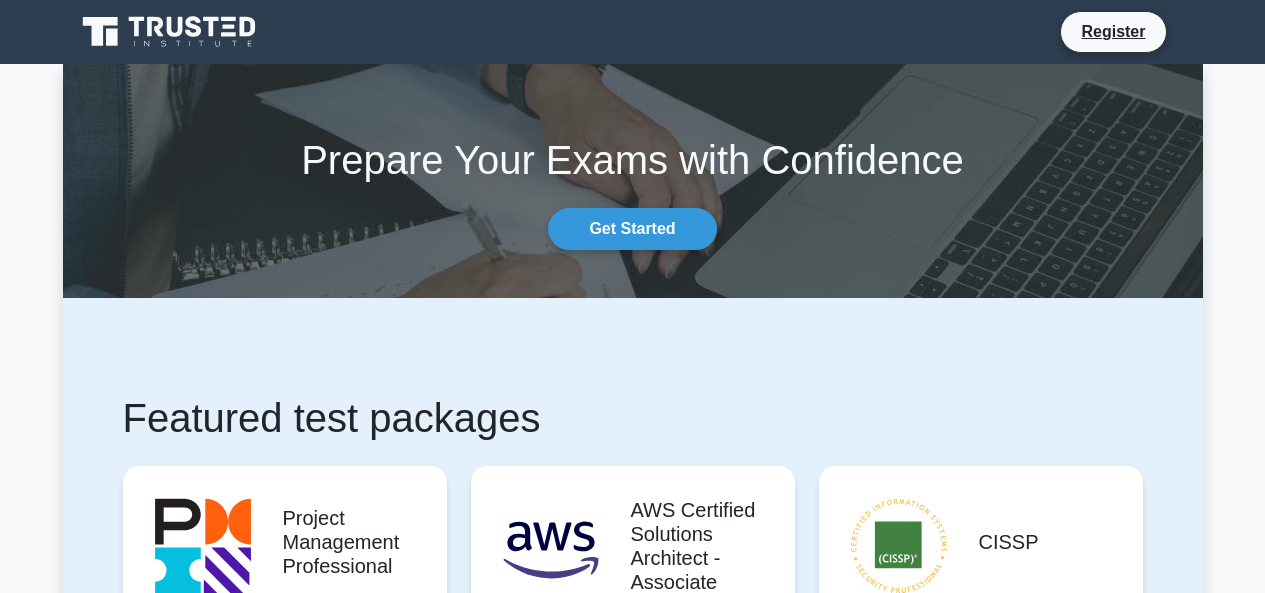 scroll, scrollTop: 0, scrollLeft: 0, axis: both 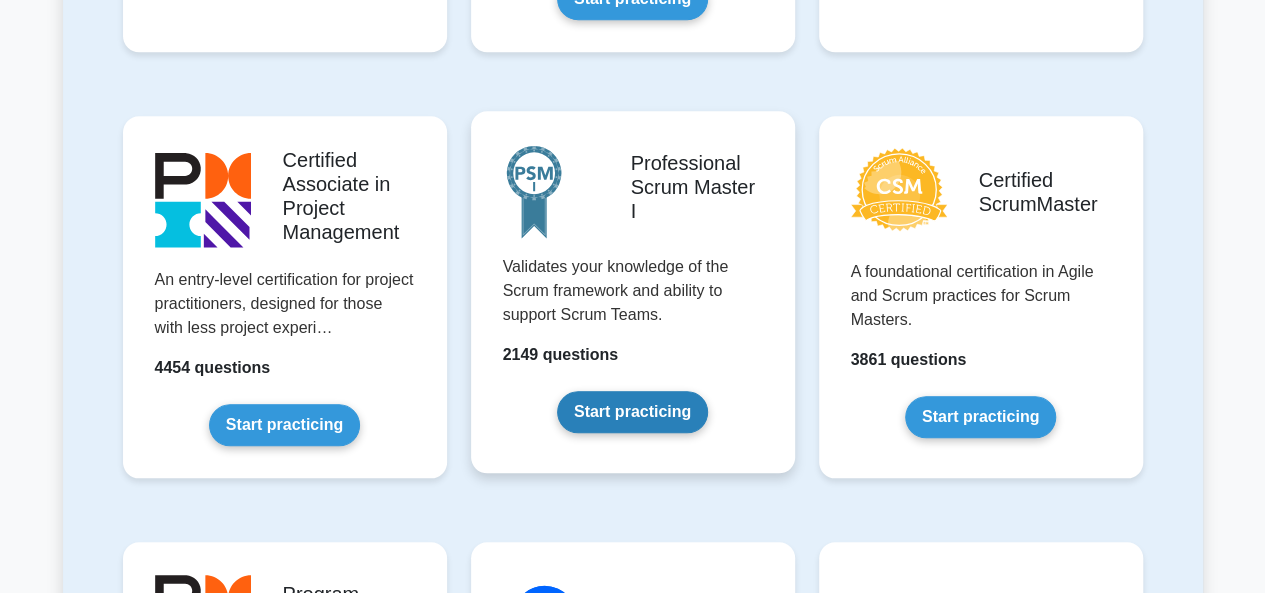 click on "Start practicing" at bounding box center [632, 412] 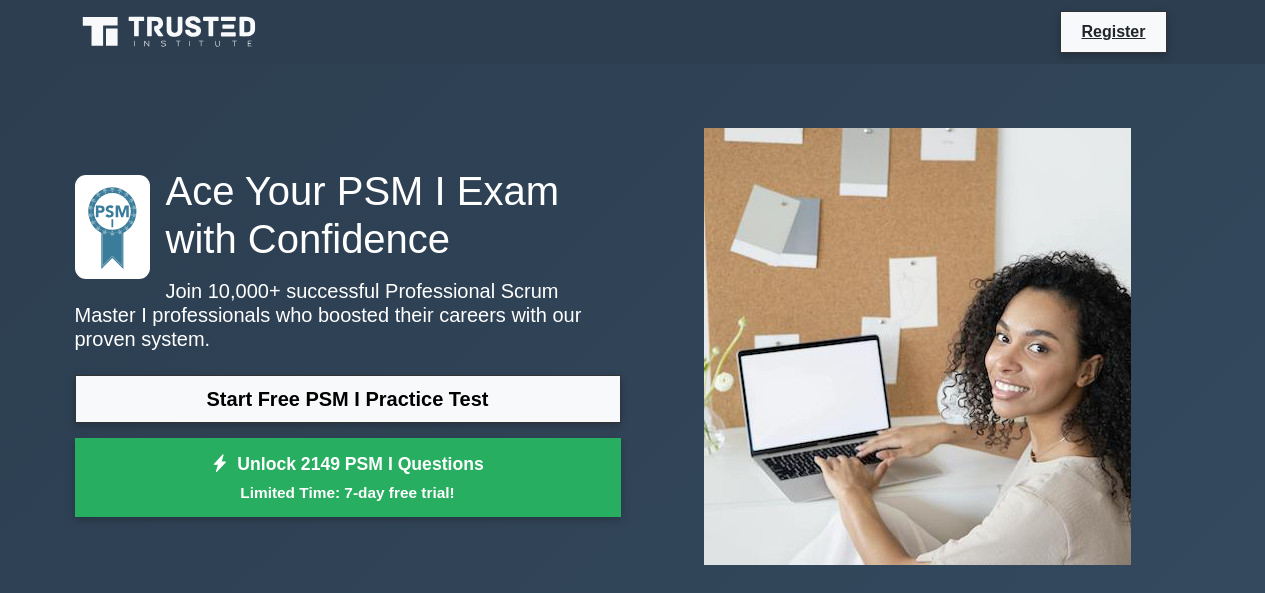 scroll, scrollTop: 0, scrollLeft: 0, axis: both 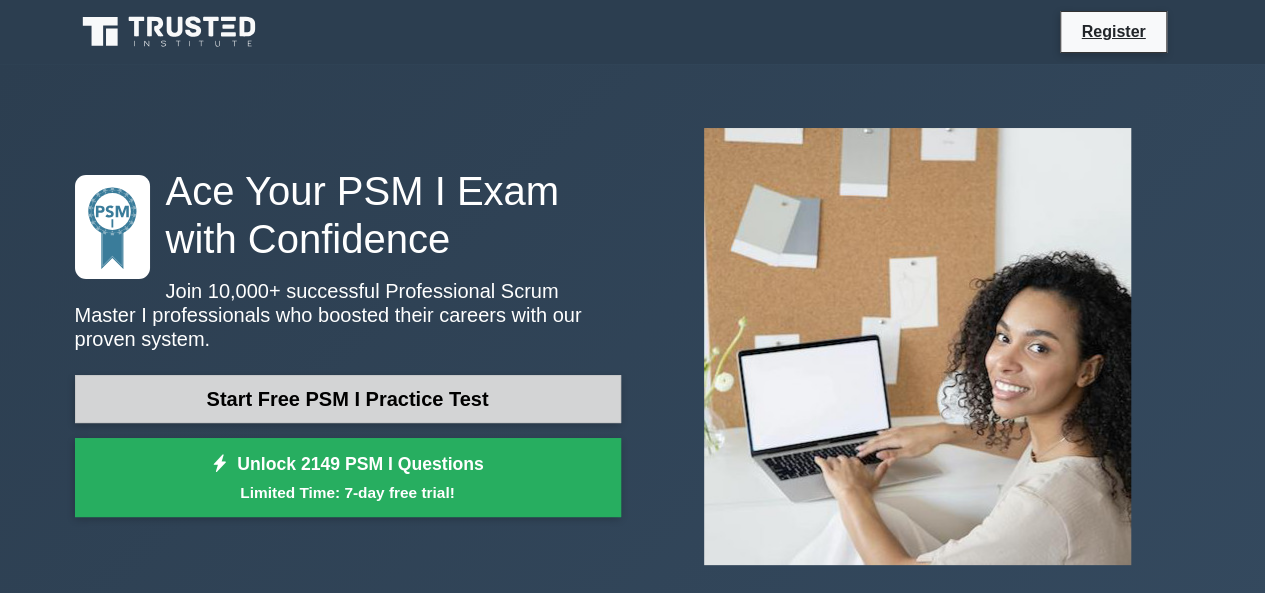 click on "Start Free PSM I Practice Test" at bounding box center [348, 399] 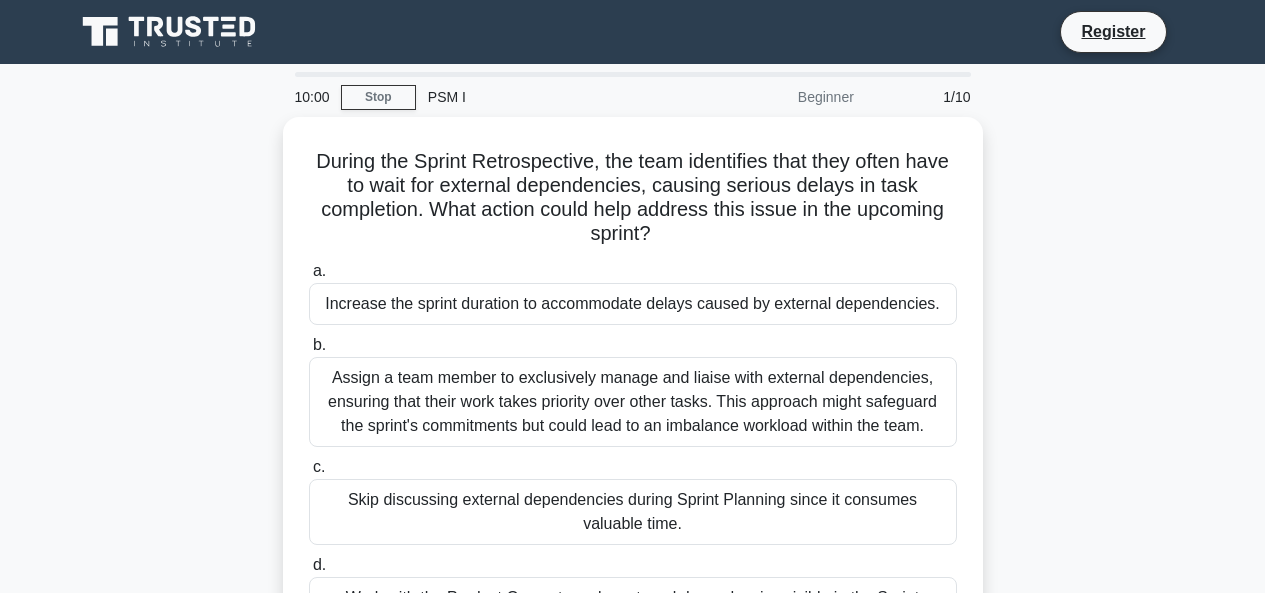 scroll, scrollTop: 0, scrollLeft: 0, axis: both 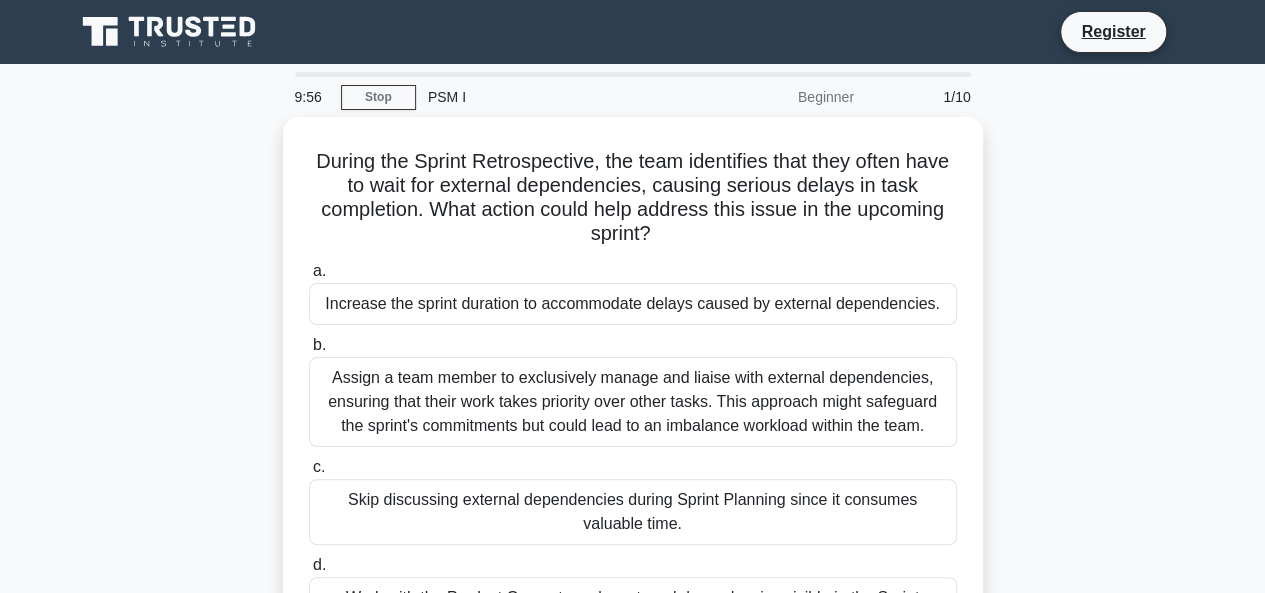 click 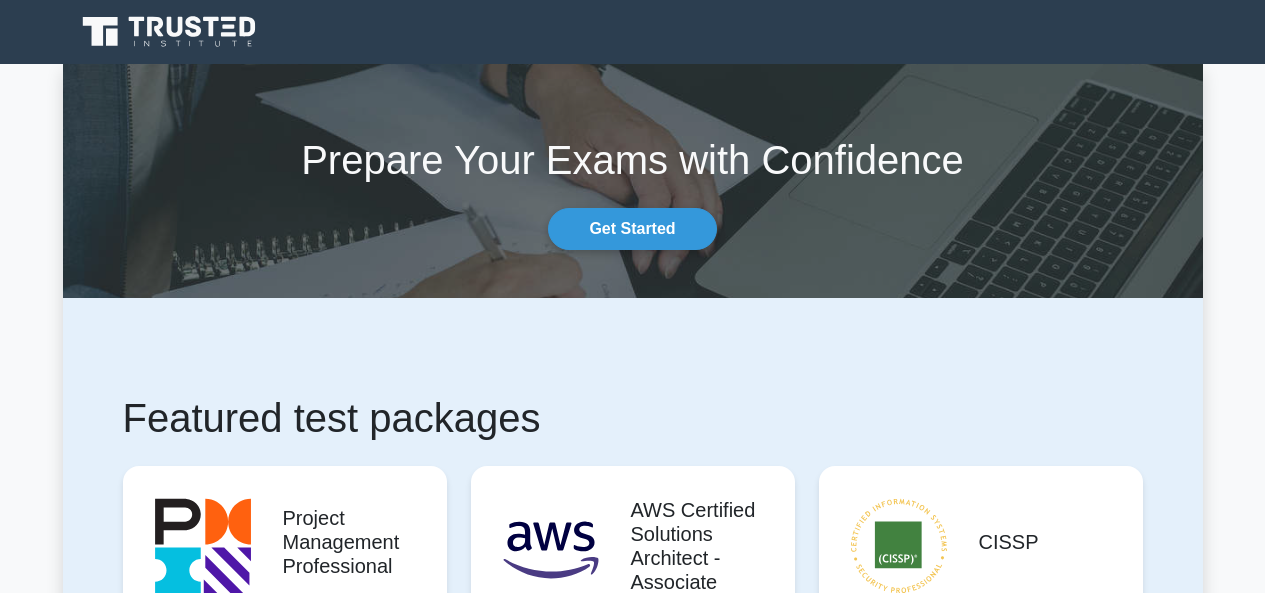 scroll, scrollTop: 0, scrollLeft: 0, axis: both 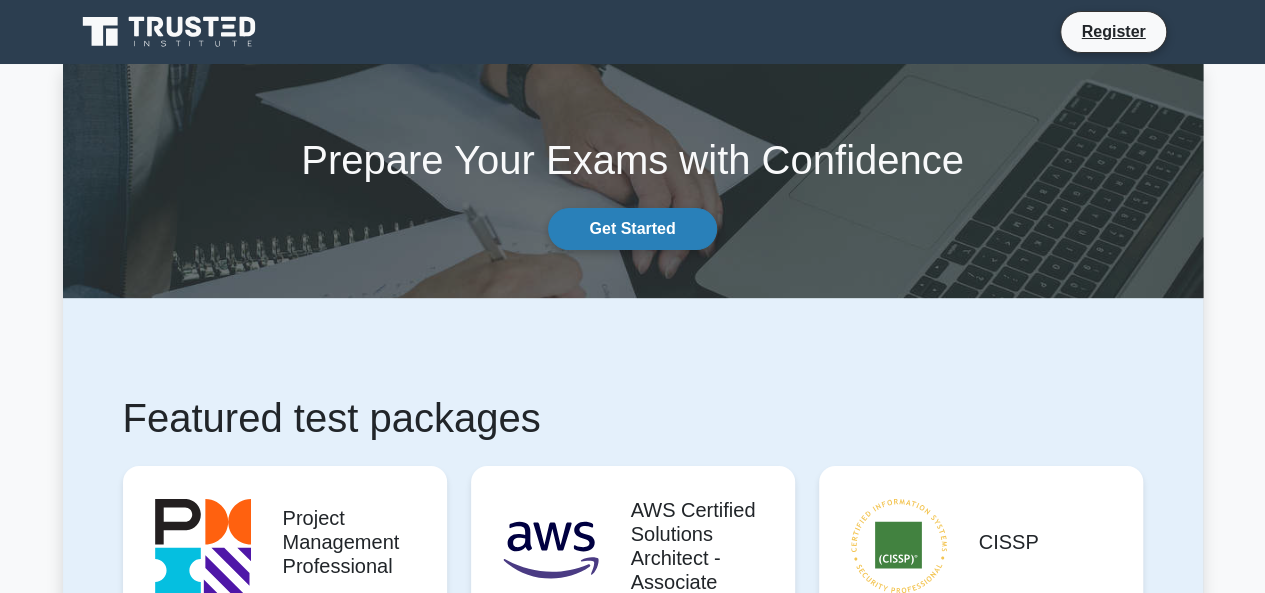 click on "Get Started" at bounding box center (632, 229) 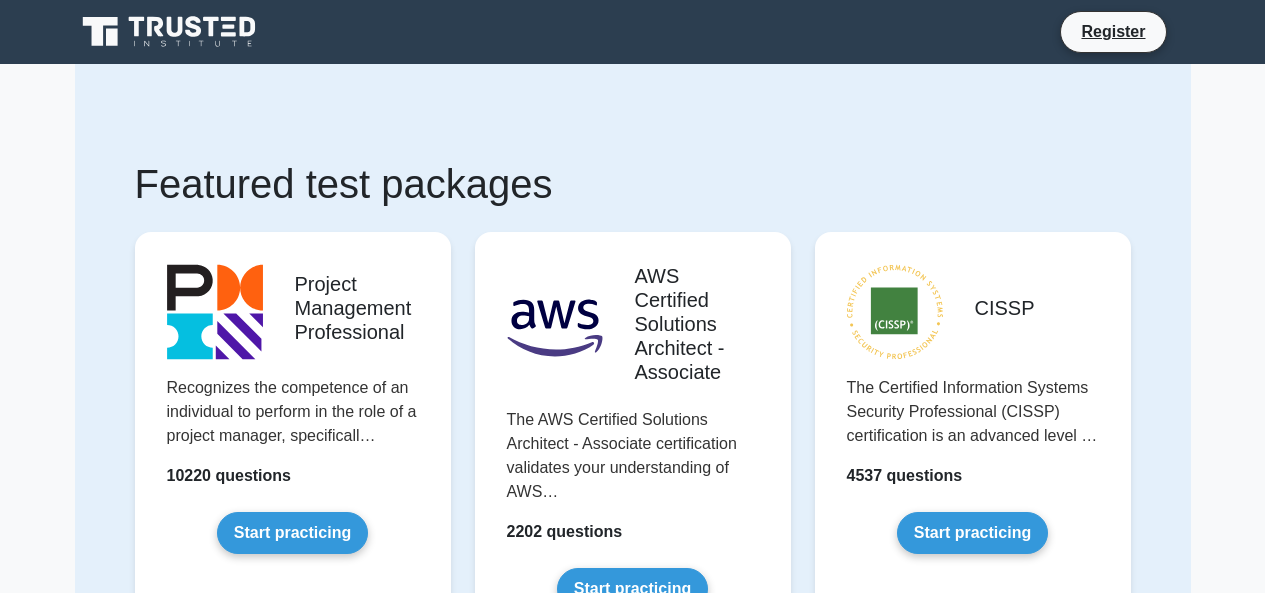 scroll, scrollTop: 0, scrollLeft: 0, axis: both 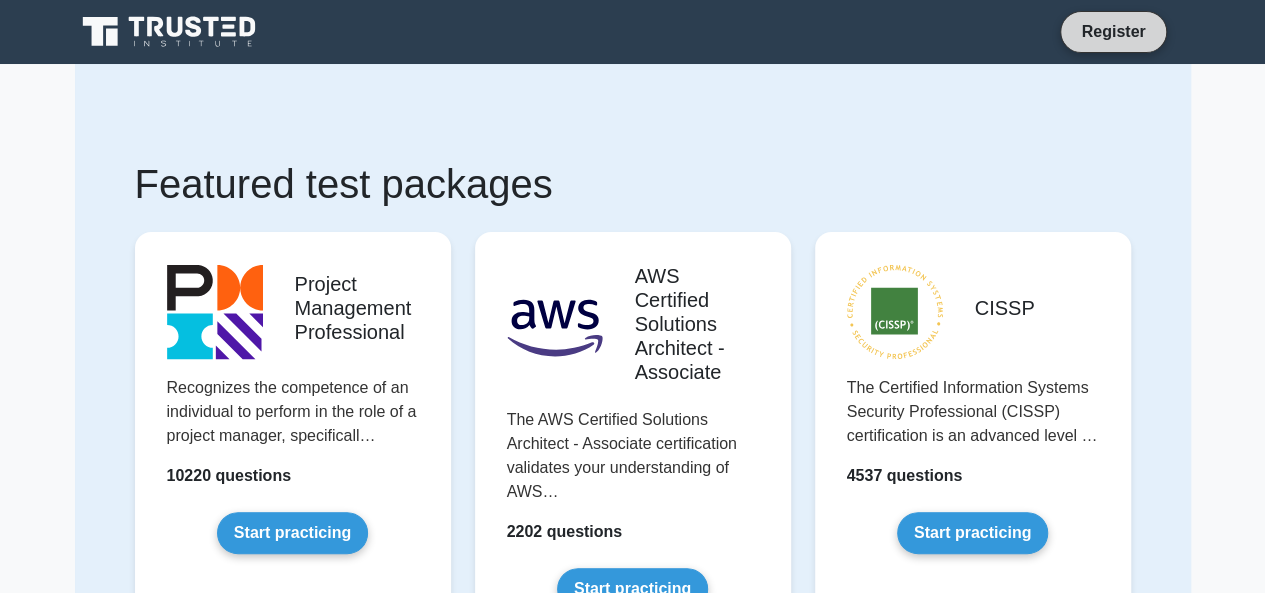 click on "Register" at bounding box center (1113, 31) 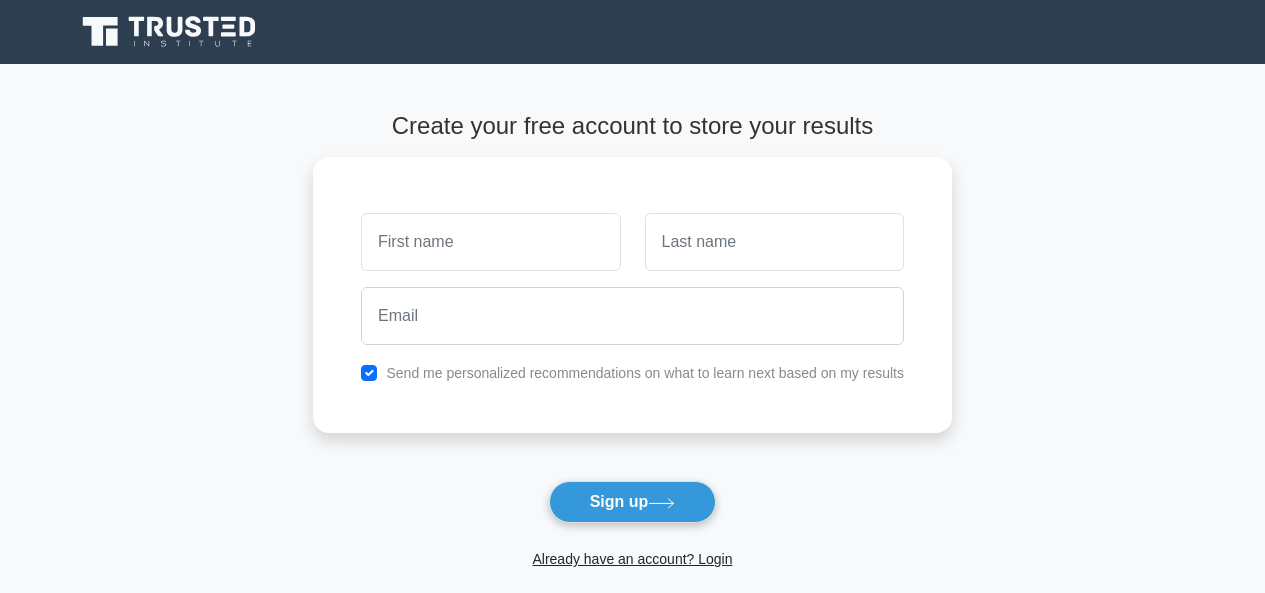 scroll, scrollTop: 0, scrollLeft: 0, axis: both 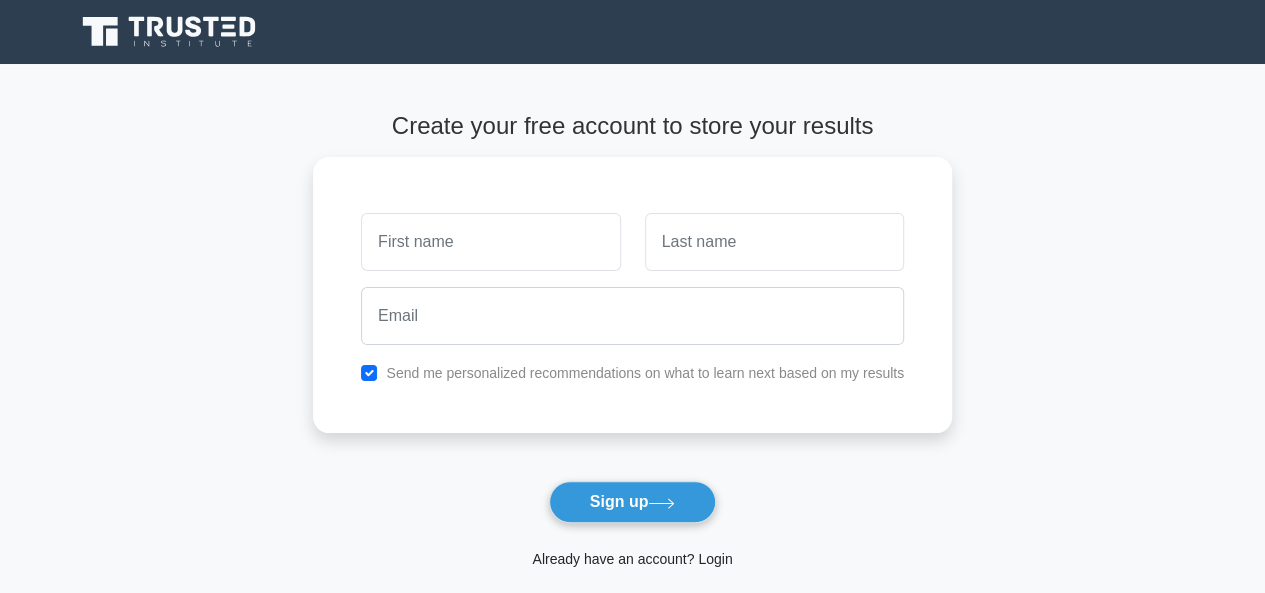 click on "Already have an account? Login" at bounding box center [632, 559] 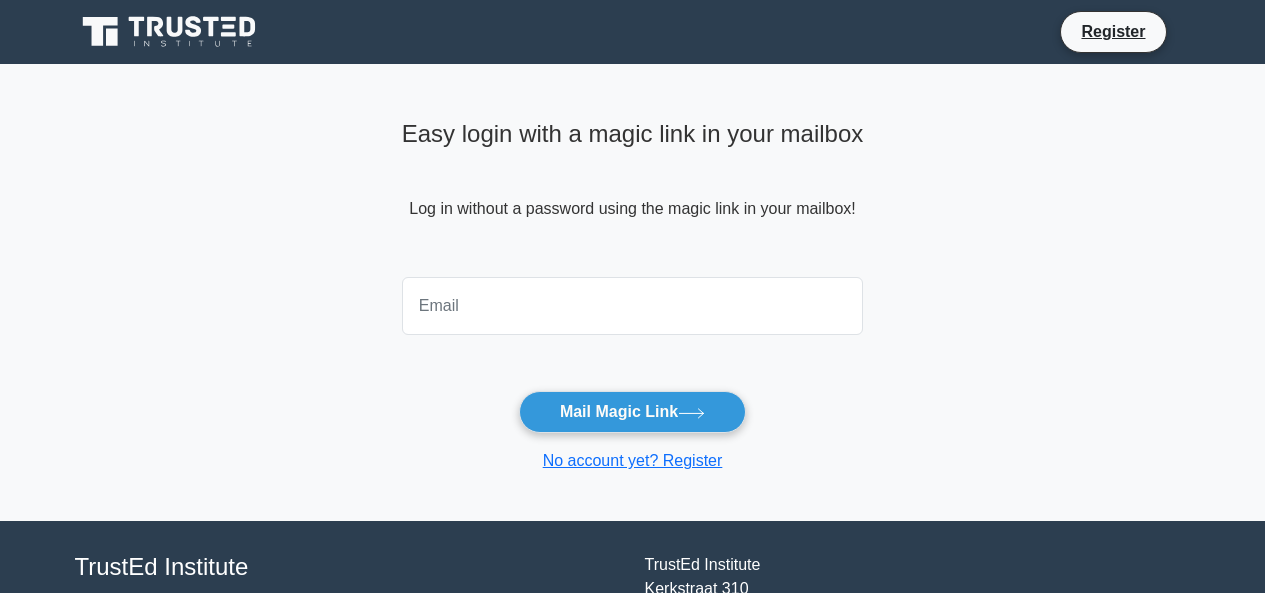 scroll, scrollTop: 0, scrollLeft: 0, axis: both 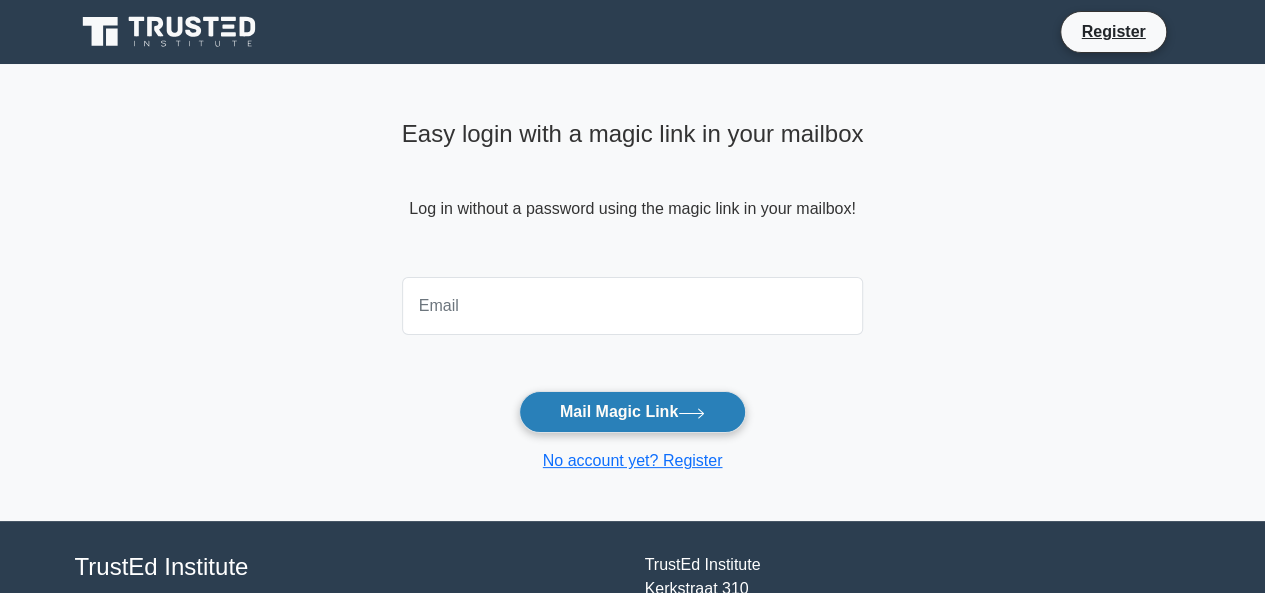 click on "Mail Magic Link" at bounding box center [632, 412] 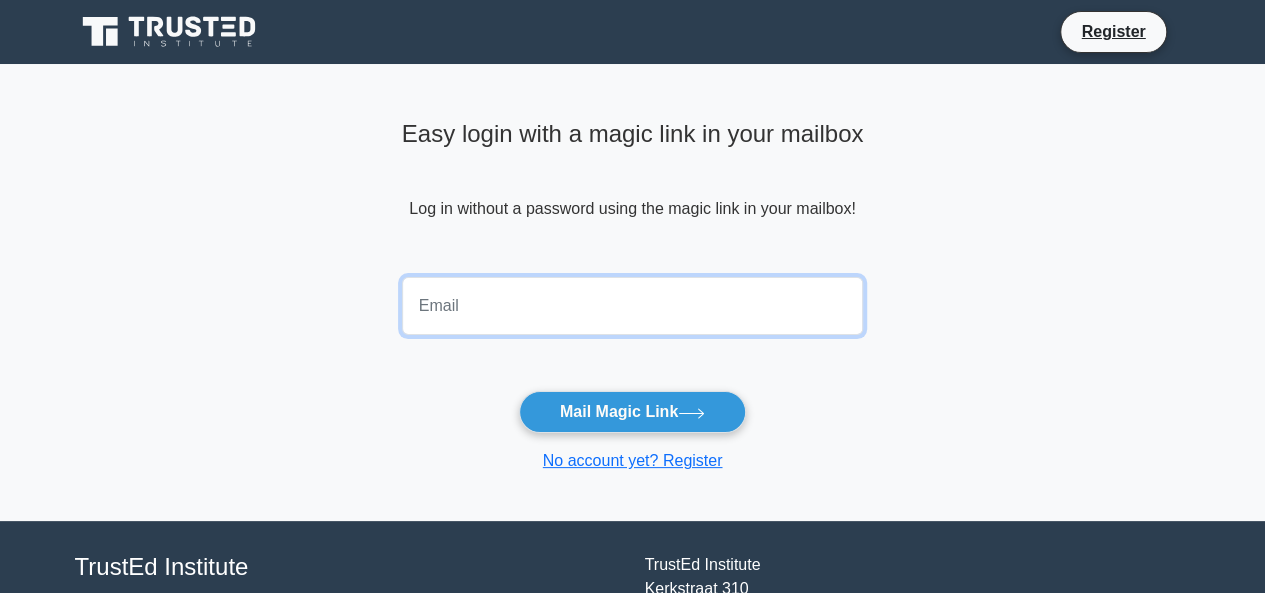 click at bounding box center (633, 306) 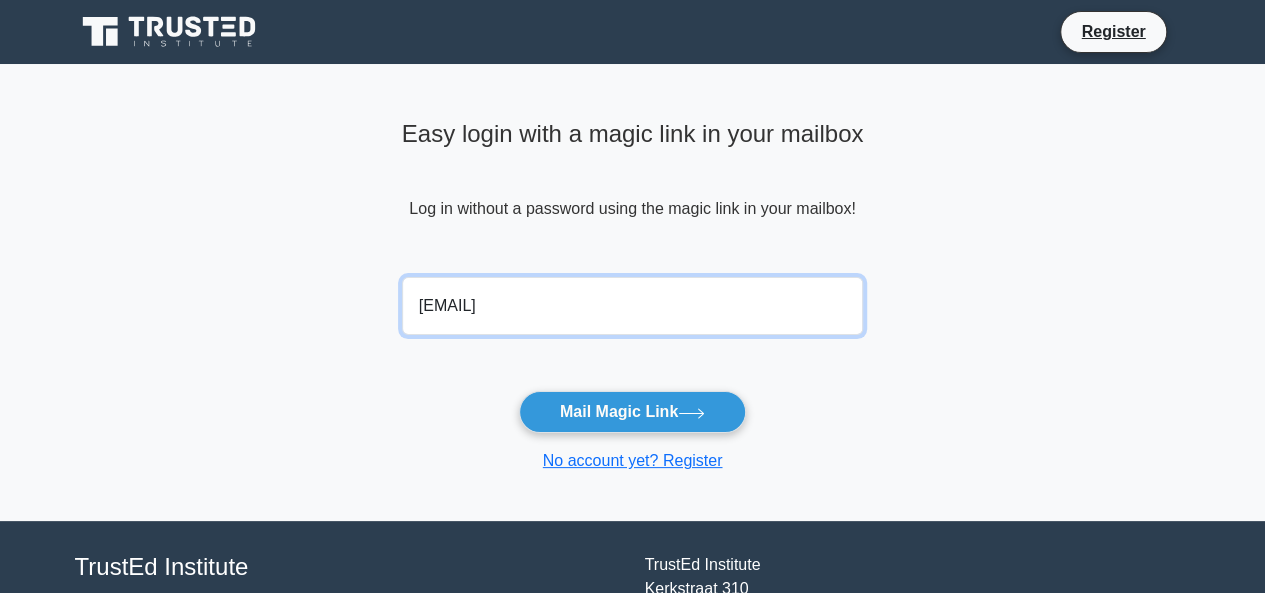click on "Mail Magic Link" at bounding box center (632, 412) 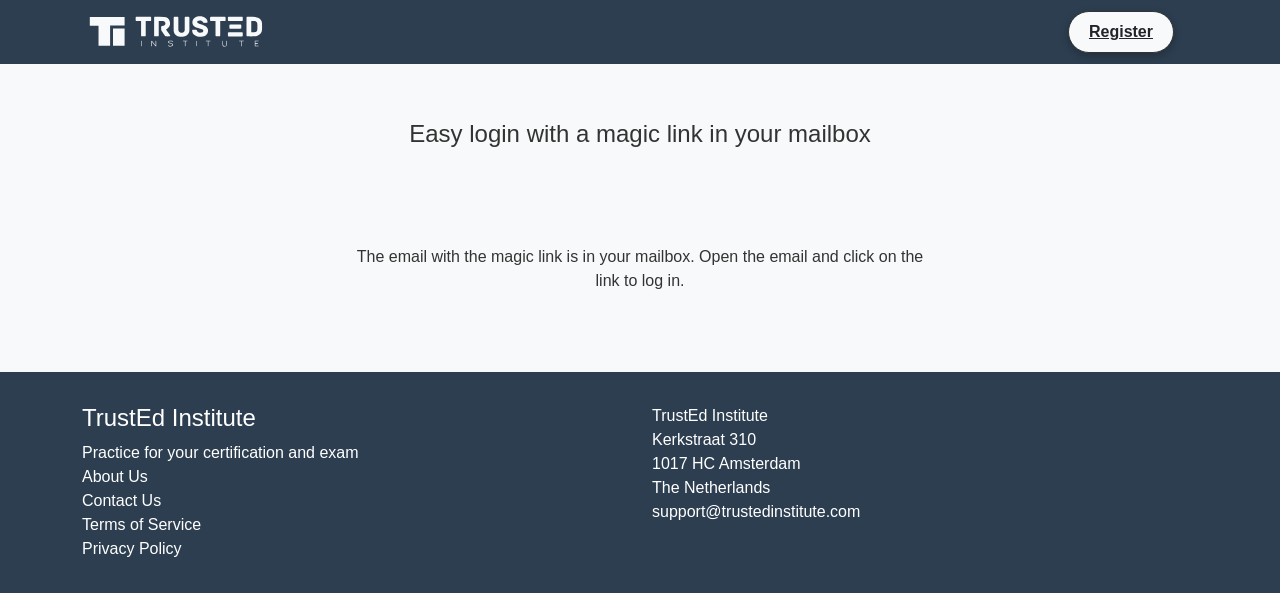 scroll, scrollTop: 0, scrollLeft: 0, axis: both 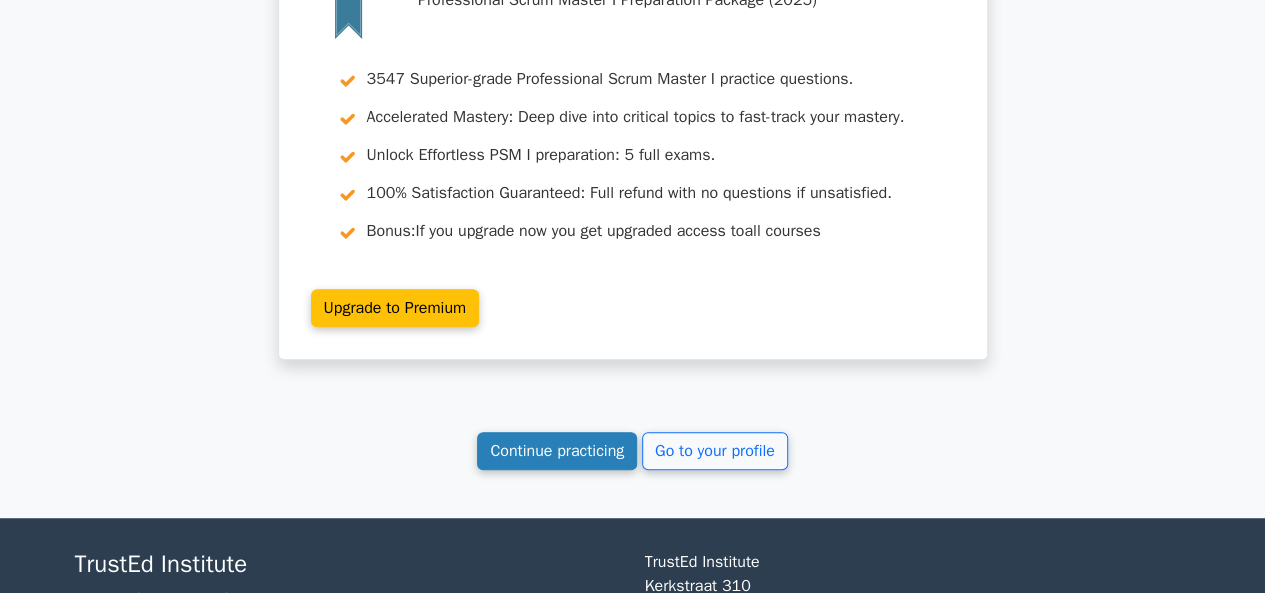 click on "Continue practicing" at bounding box center [557, 451] 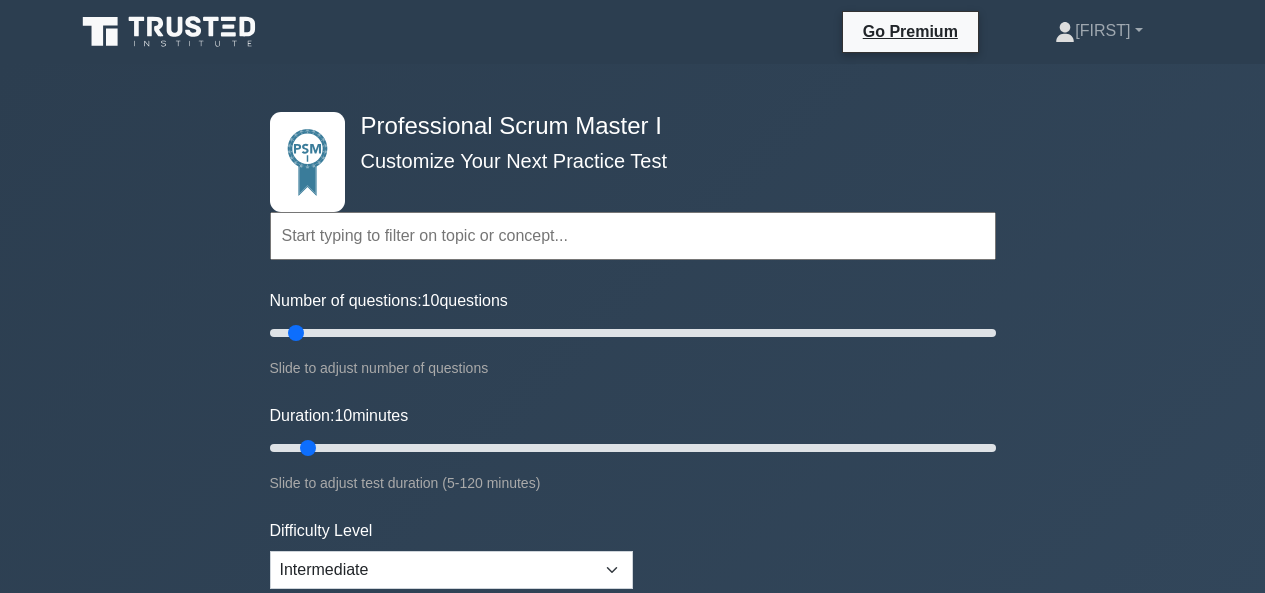 scroll, scrollTop: 0, scrollLeft: 0, axis: both 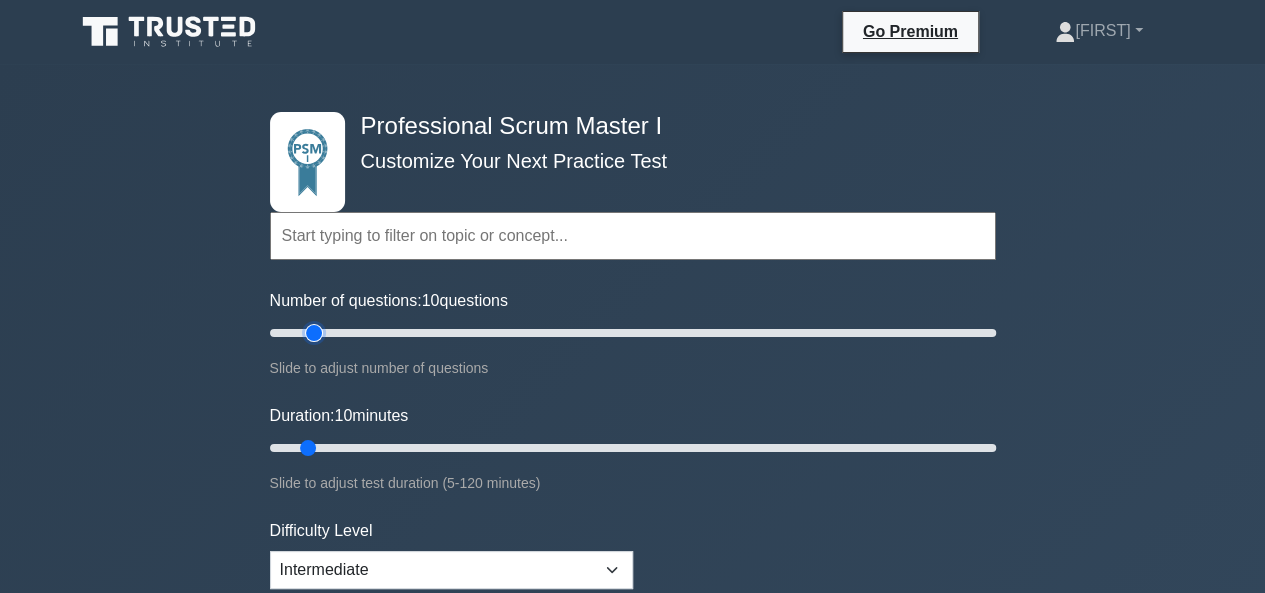 type on "15" 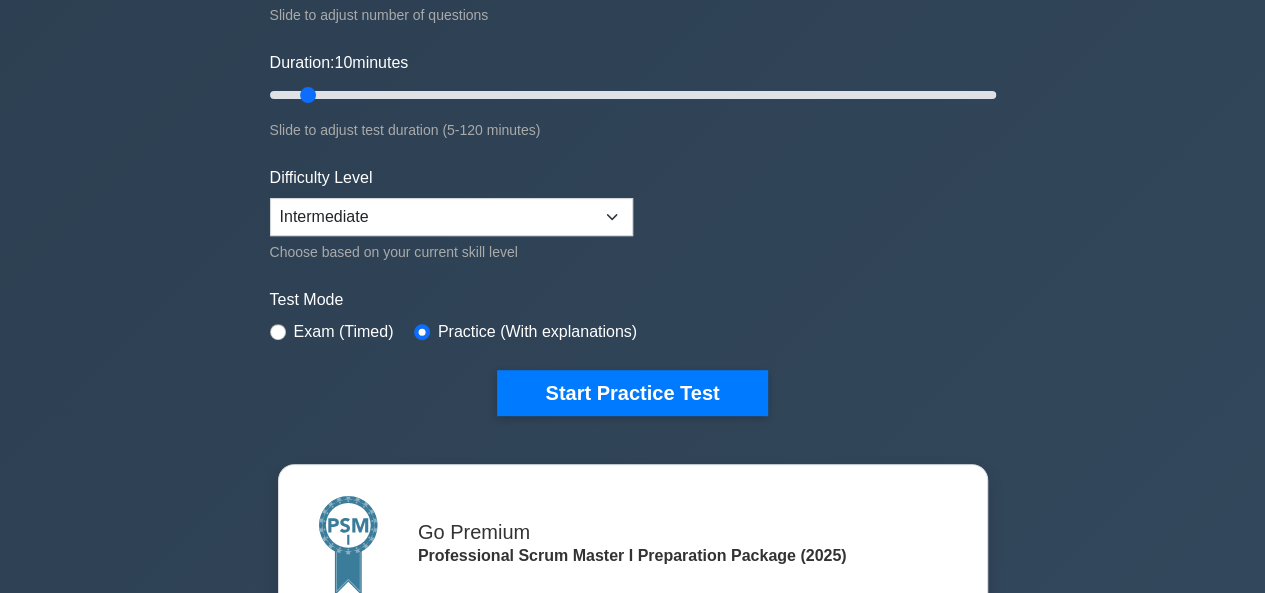 scroll, scrollTop: 400, scrollLeft: 0, axis: vertical 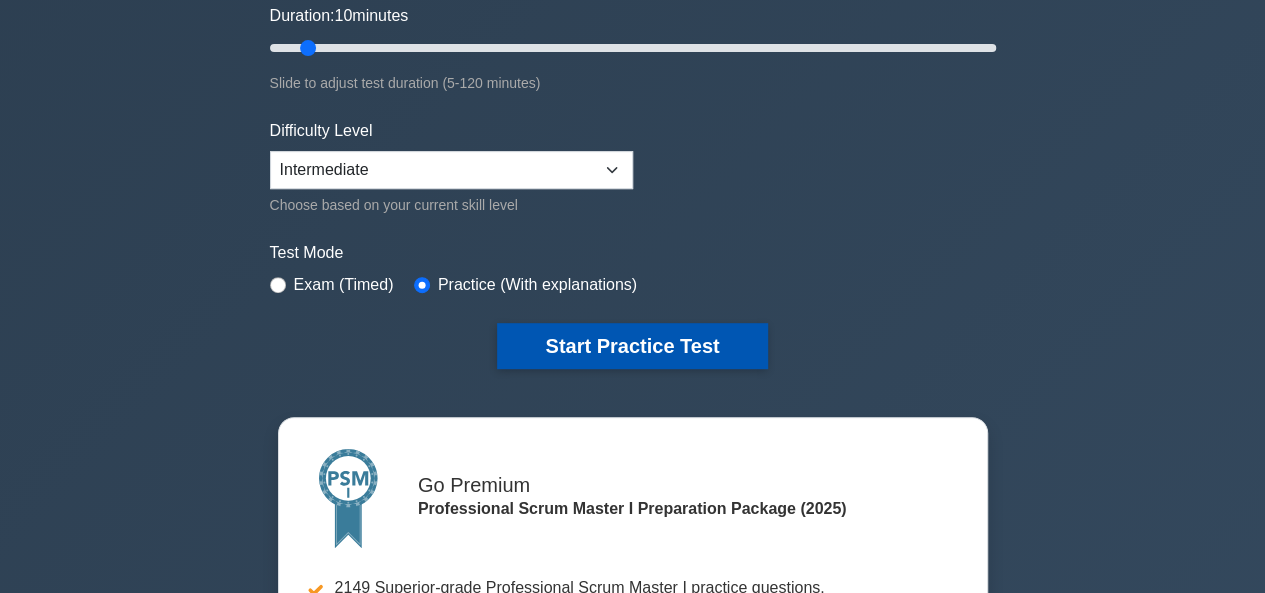 click on "Start Practice Test" at bounding box center (632, 346) 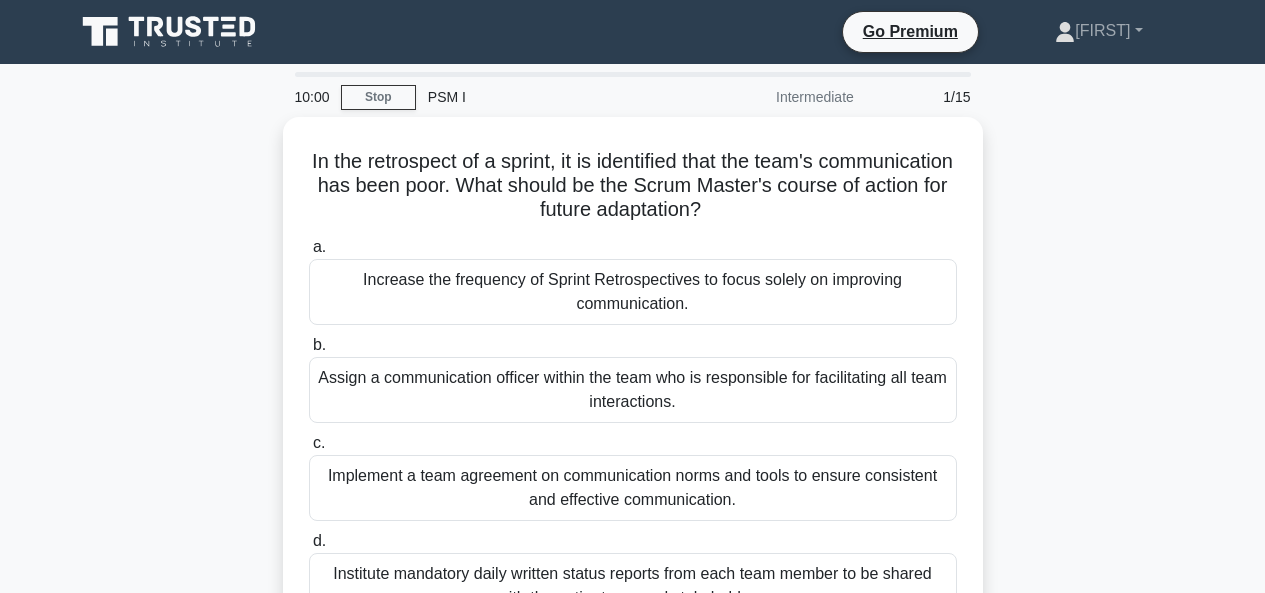 scroll, scrollTop: 0, scrollLeft: 0, axis: both 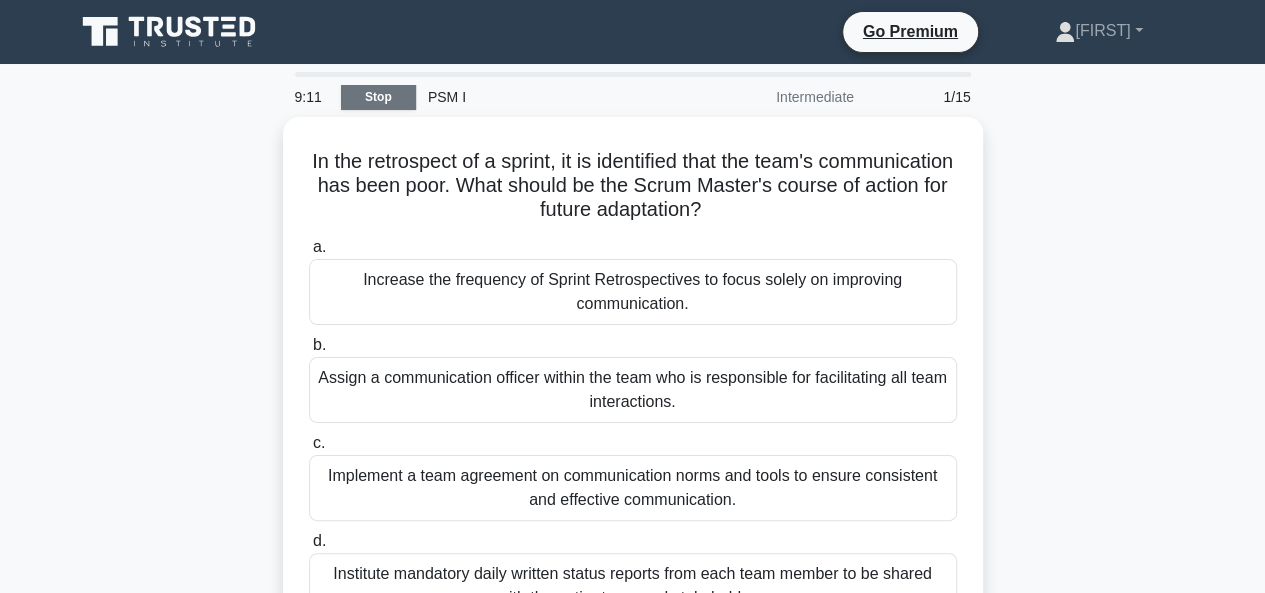 click on "Stop" at bounding box center (378, 97) 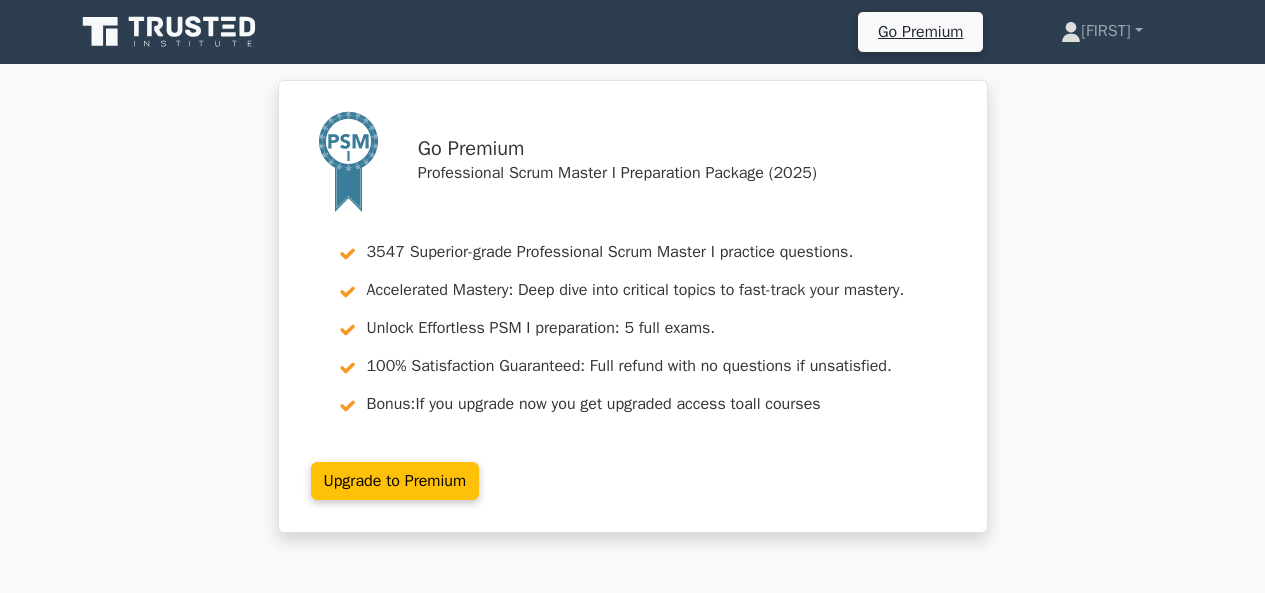 scroll, scrollTop: 0, scrollLeft: 0, axis: both 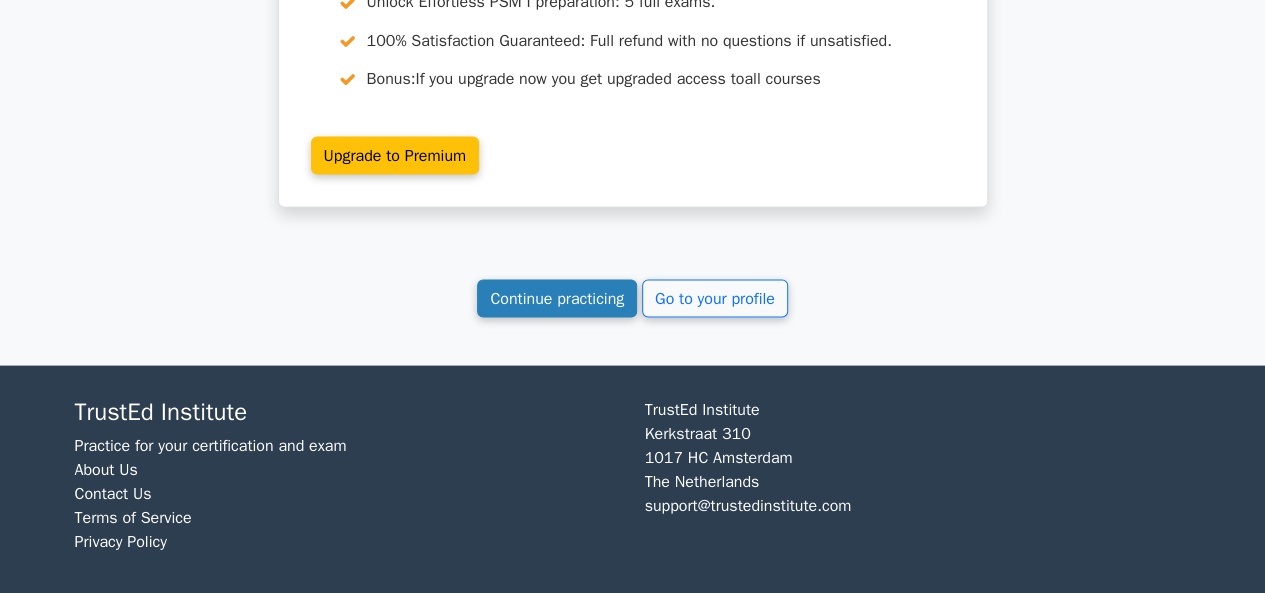 click on "Continue practicing" at bounding box center (557, 298) 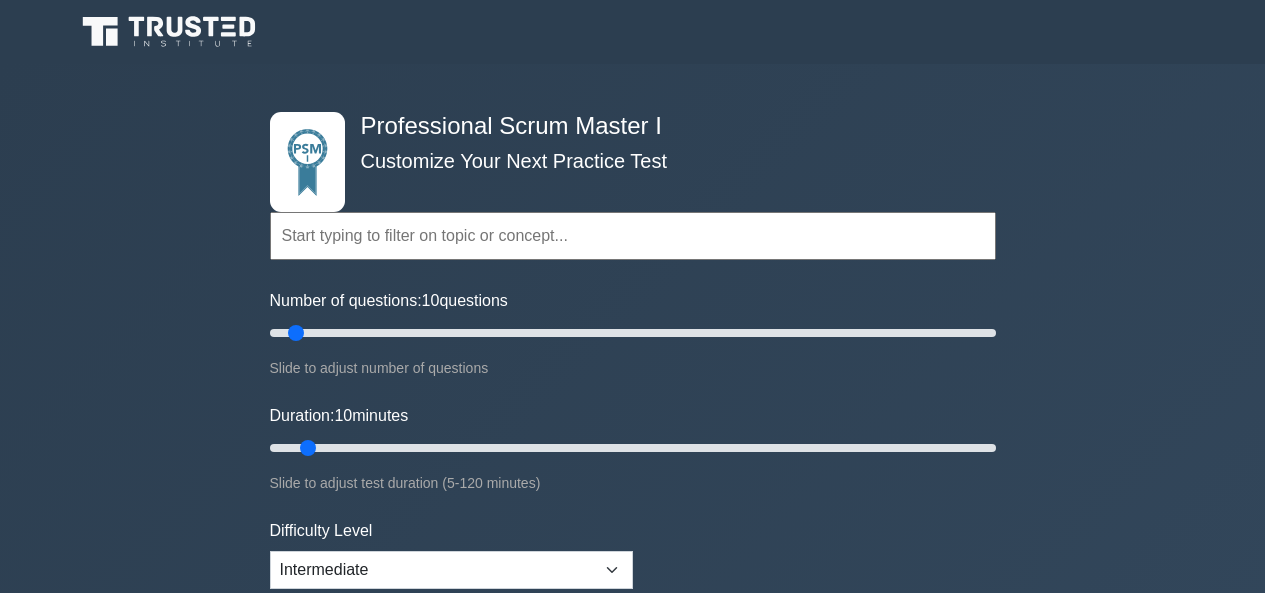 scroll, scrollTop: 0, scrollLeft: 0, axis: both 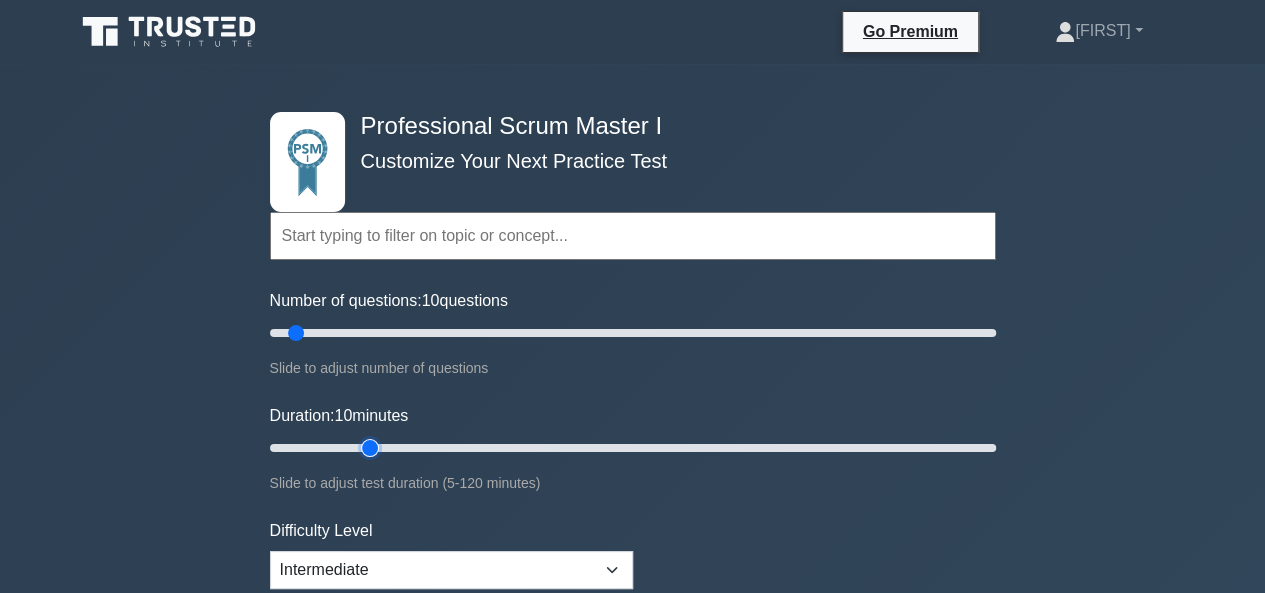 click on "Duration:  10  minutes" at bounding box center (633, 448) 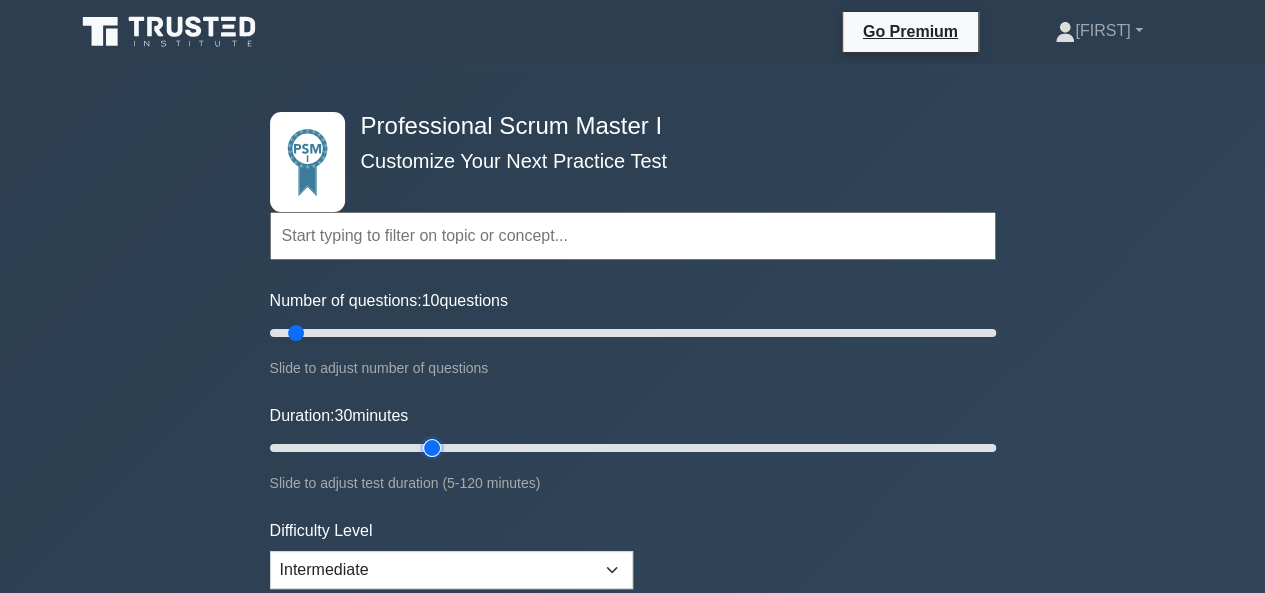 click on "Duration:  30  minutes" at bounding box center (633, 448) 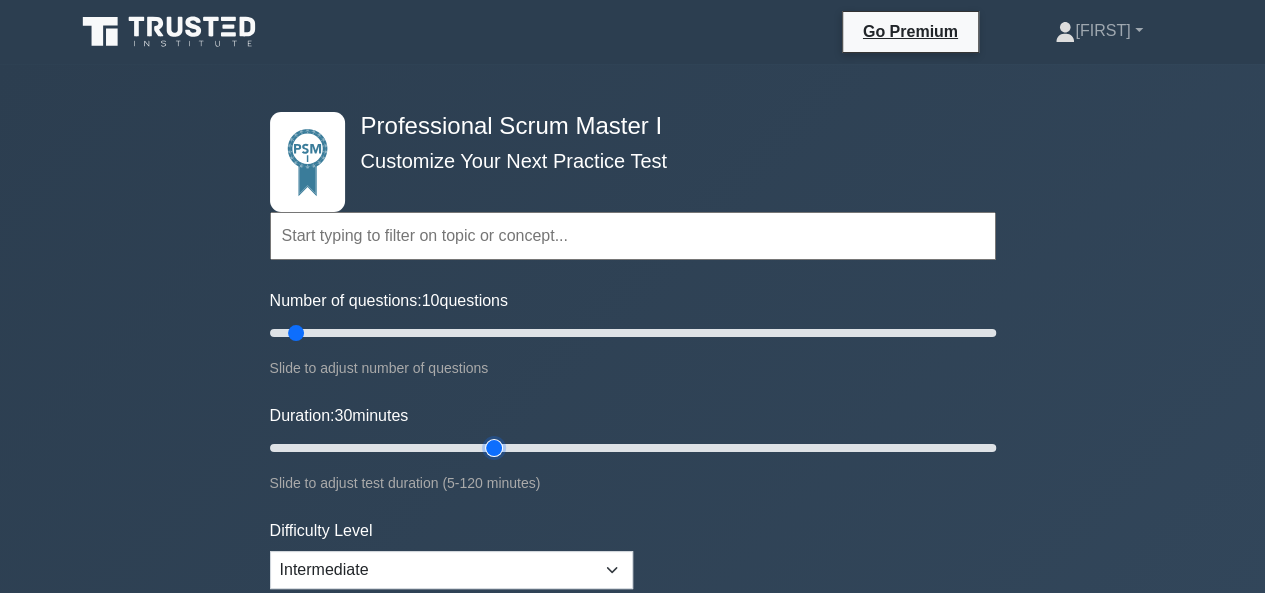 click on "Duration:  30  minutes" at bounding box center [633, 448] 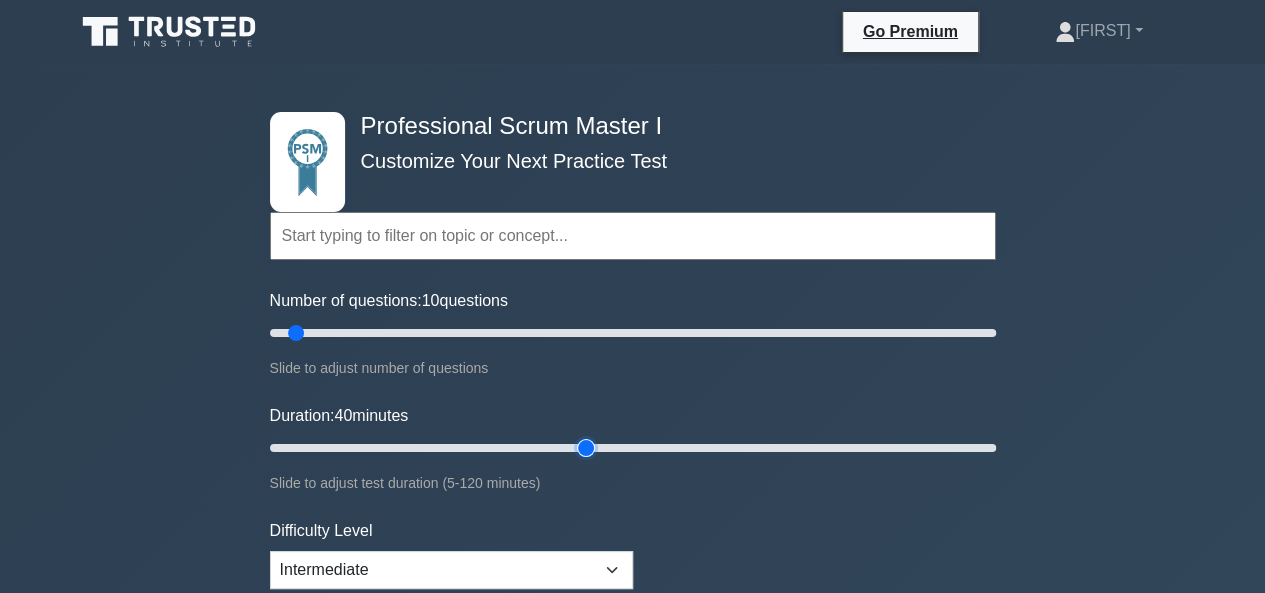 type on "55" 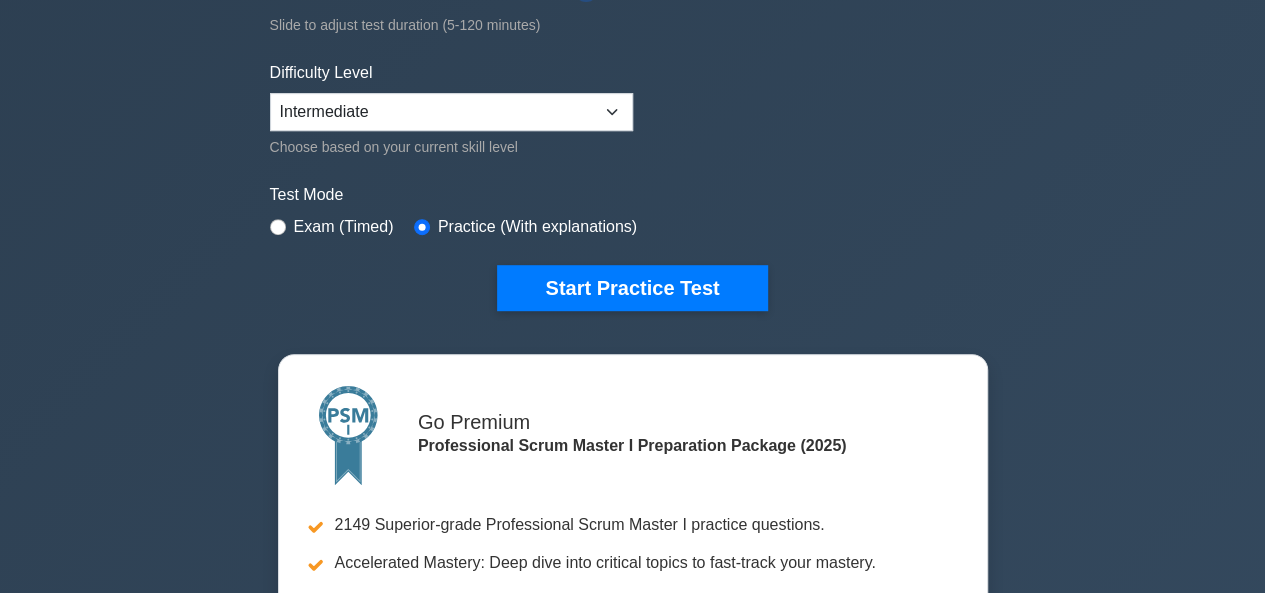 scroll, scrollTop: 400, scrollLeft: 0, axis: vertical 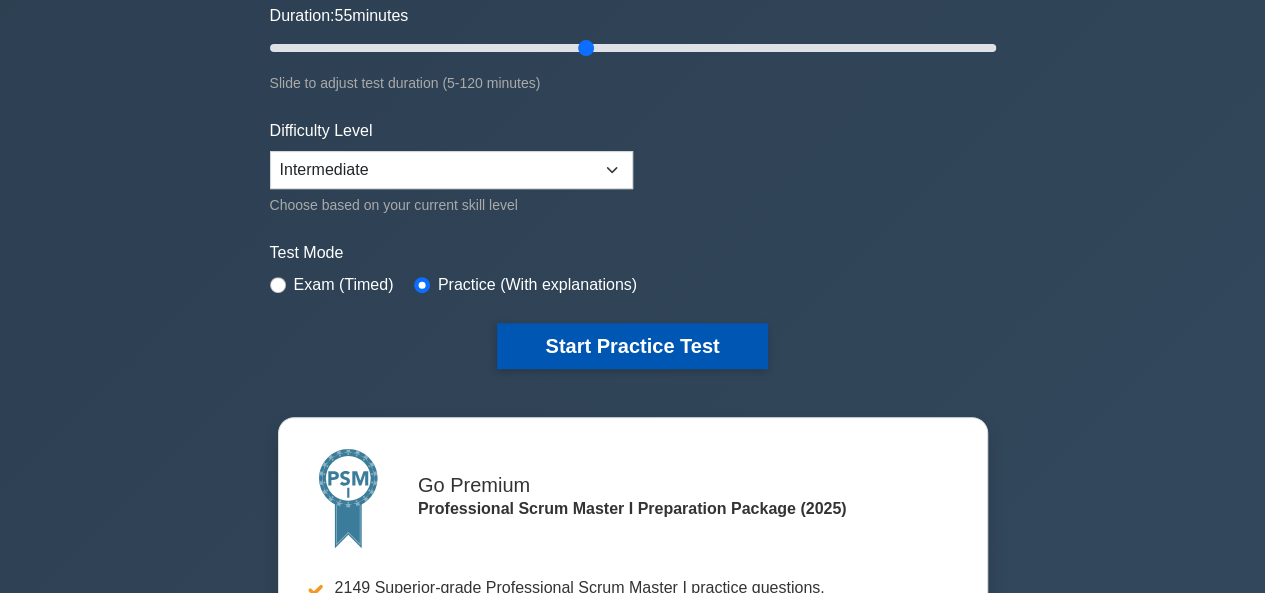 click on "Start Practice Test" at bounding box center [632, 346] 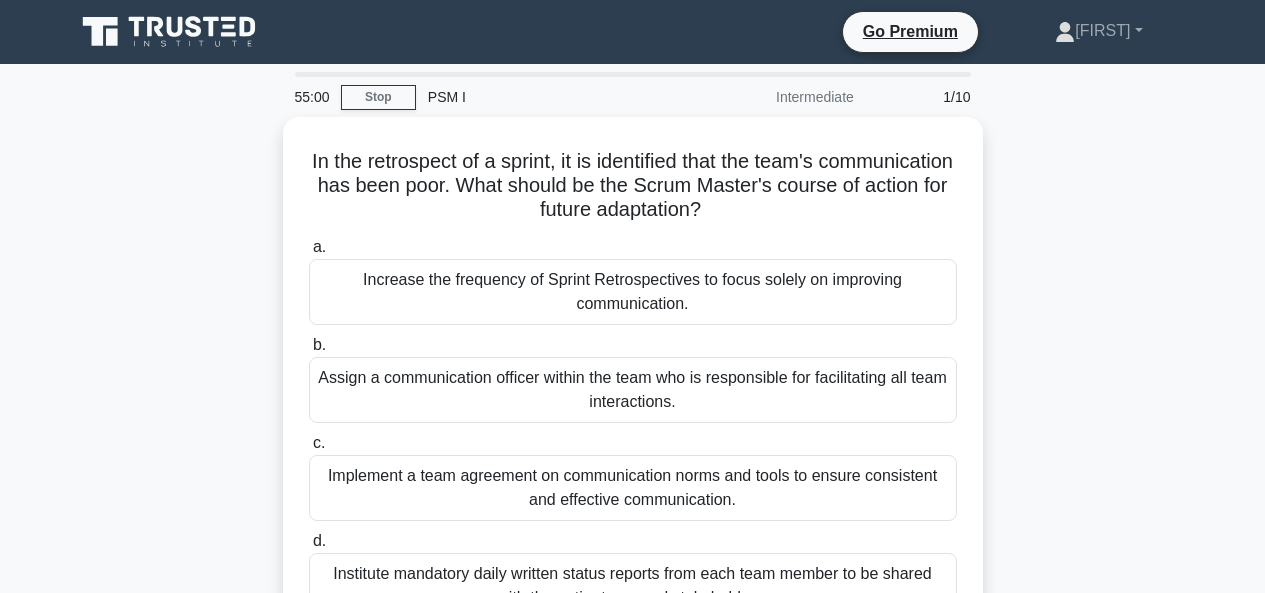 scroll, scrollTop: 0, scrollLeft: 0, axis: both 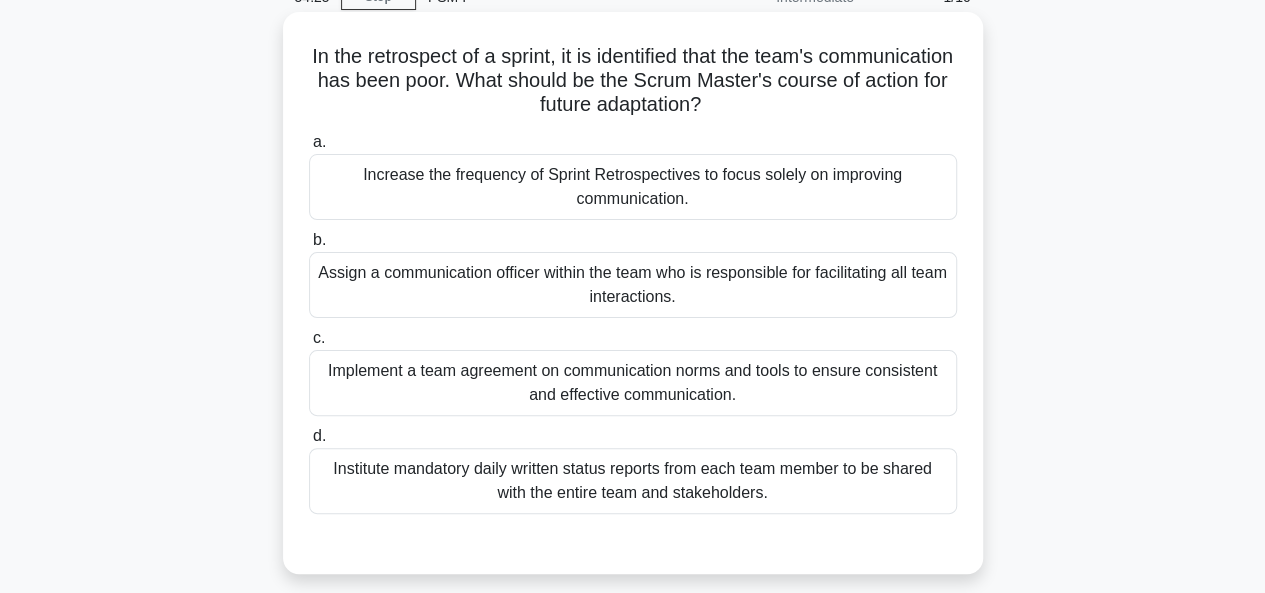 click on "Implement a team agreement on communication norms and tools to ensure consistent and effective communication." at bounding box center [633, 383] 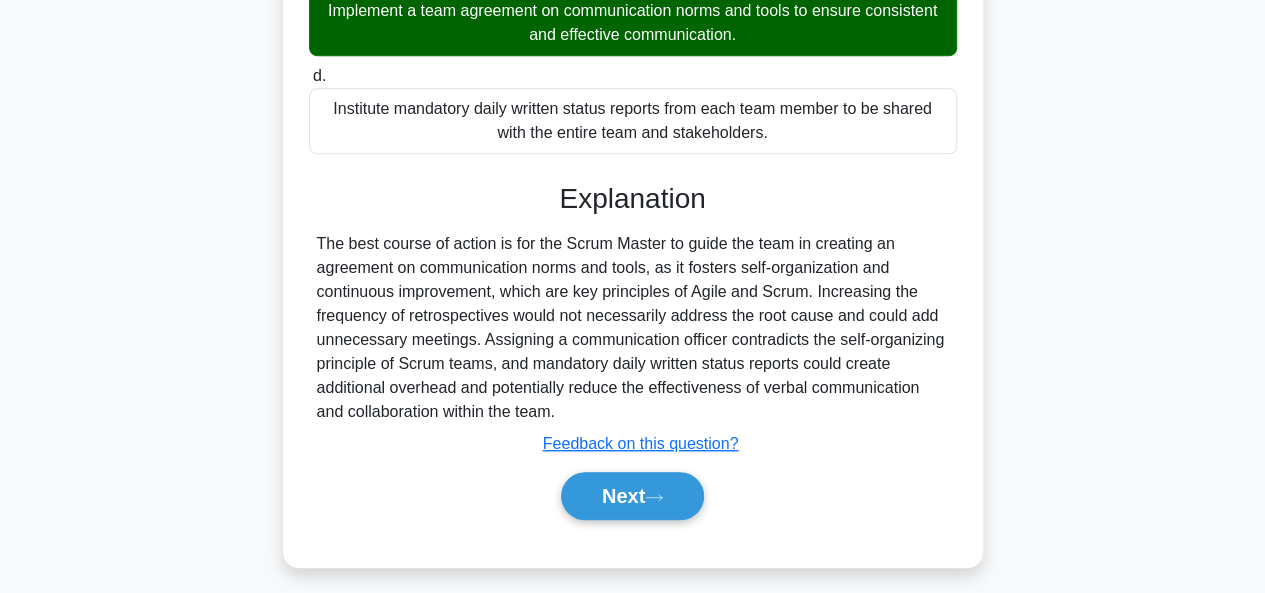 scroll, scrollTop: 487, scrollLeft: 0, axis: vertical 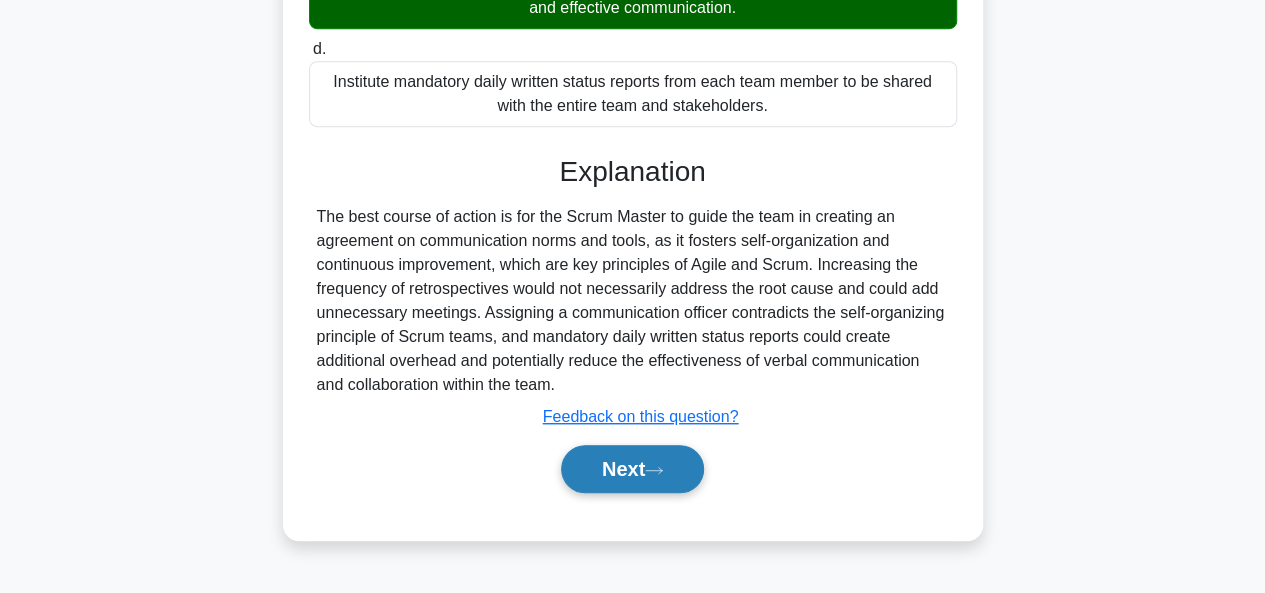 click on "Next" at bounding box center (632, 469) 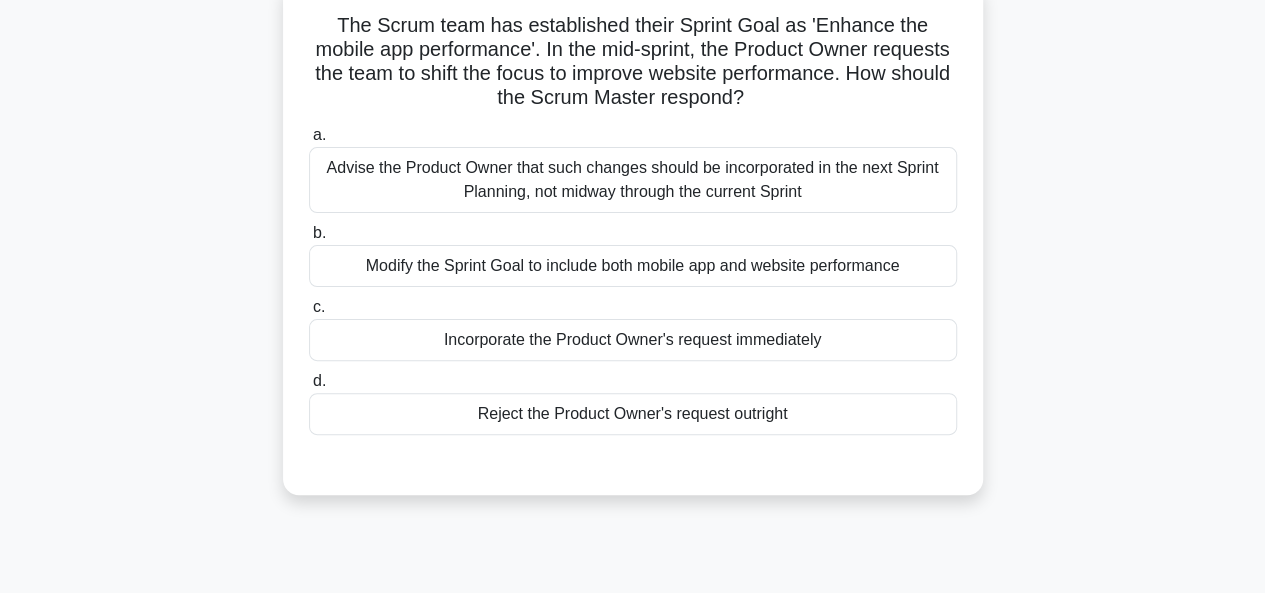 scroll, scrollTop: 87, scrollLeft: 0, axis: vertical 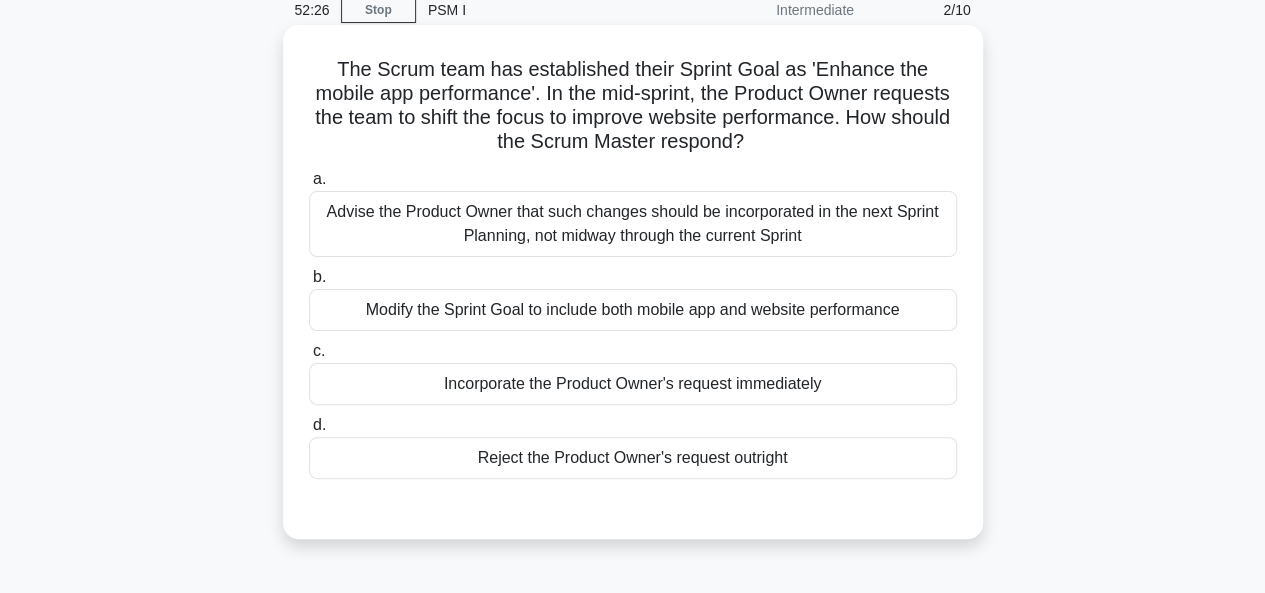 click on "Advise the Product Owner that such changes should be incorporated in the next Sprint Planning, not midway through the current Sprint" at bounding box center (633, 224) 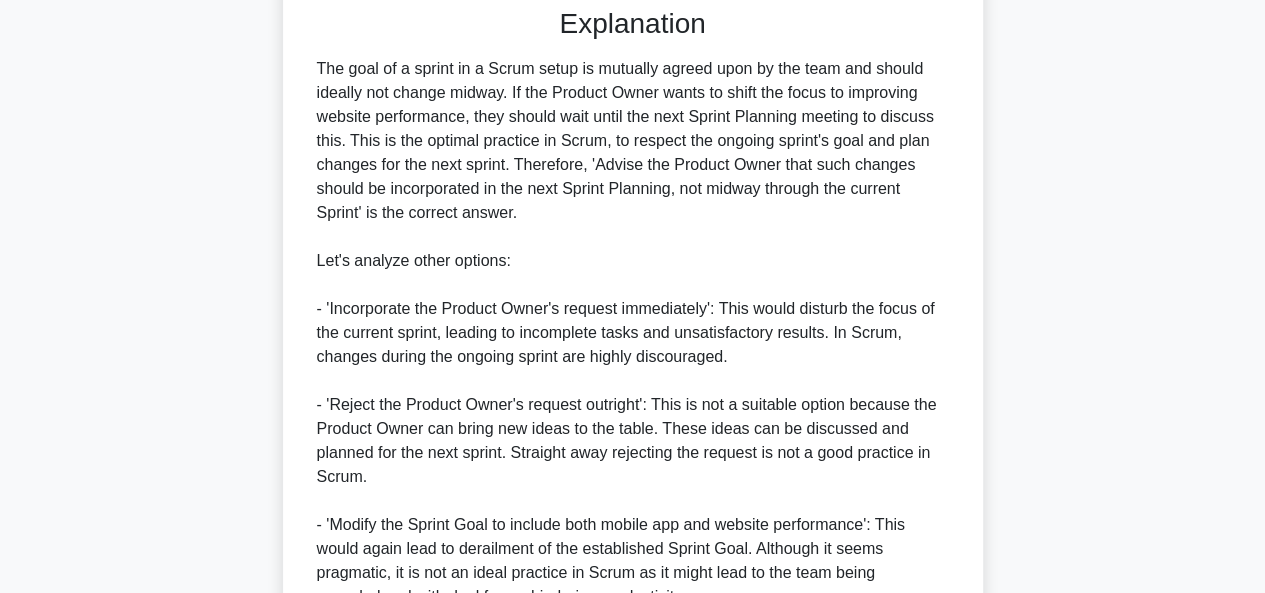 scroll, scrollTop: 781, scrollLeft: 0, axis: vertical 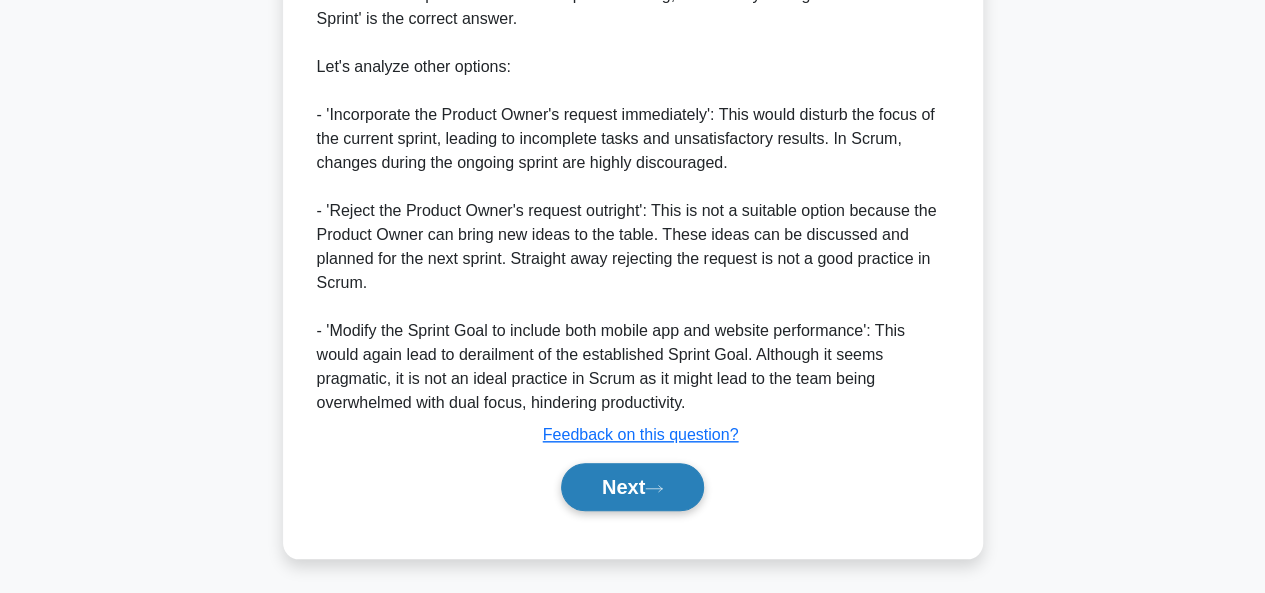 click on "Next" at bounding box center (632, 487) 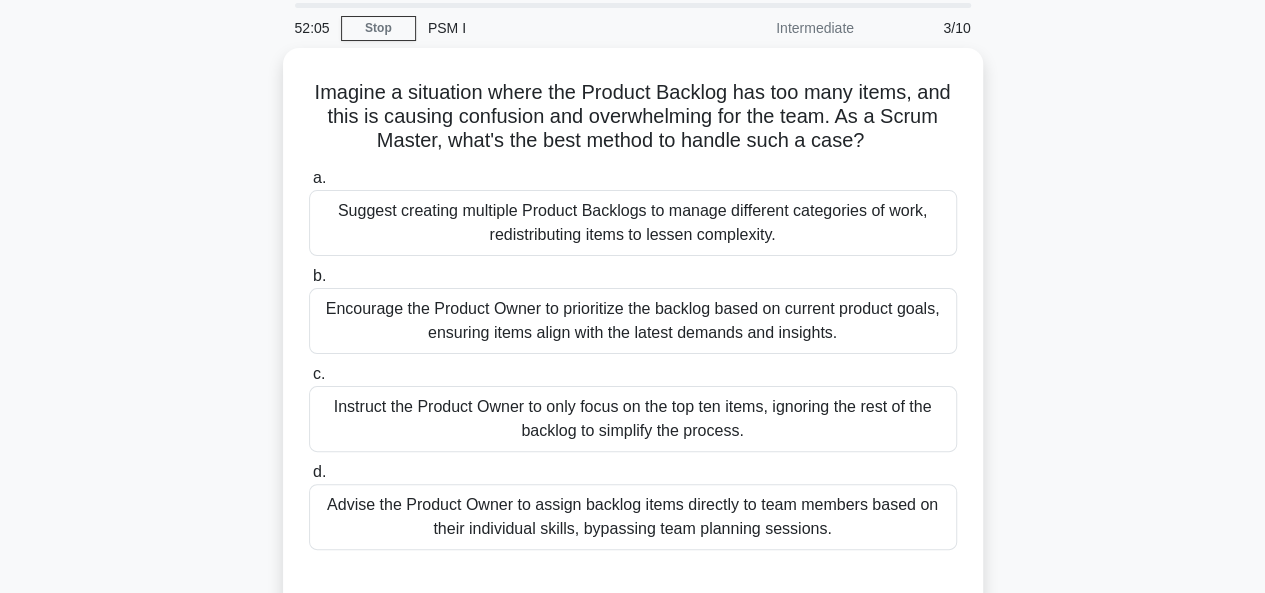 scroll, scrollTop: 100, scrollLeft: 0, axis: vertical 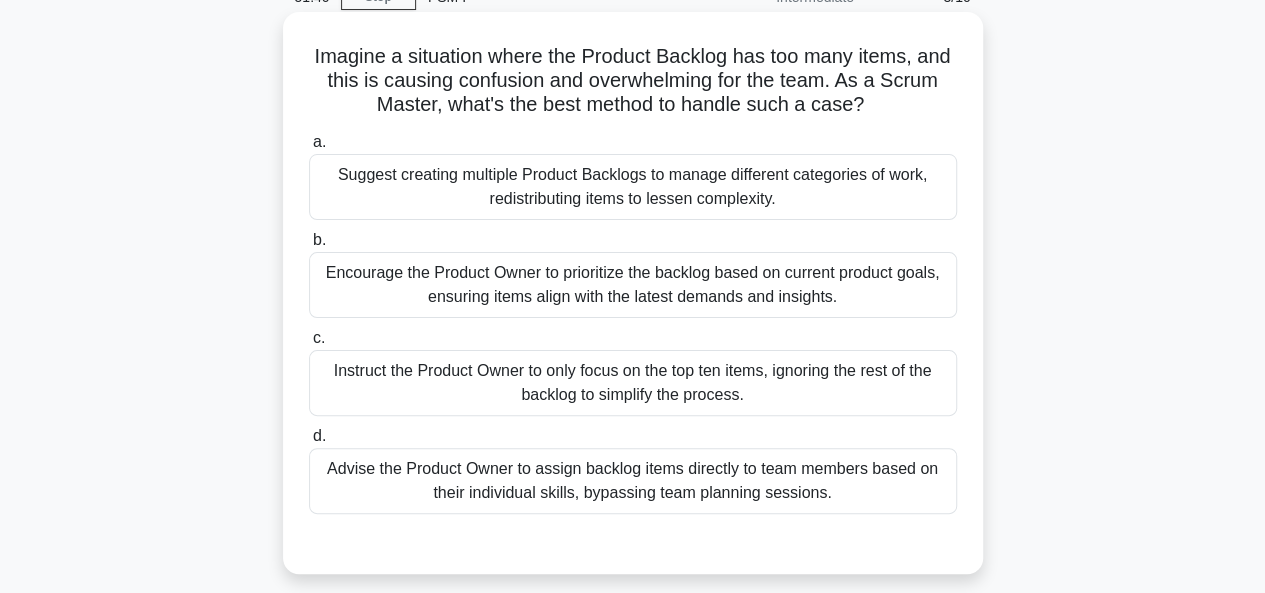 click on "Encourage the Product Owner to prioritize the backlog based on current product goals, ensuring items align with the latest demands and insights." at bounding box center [633, 285] 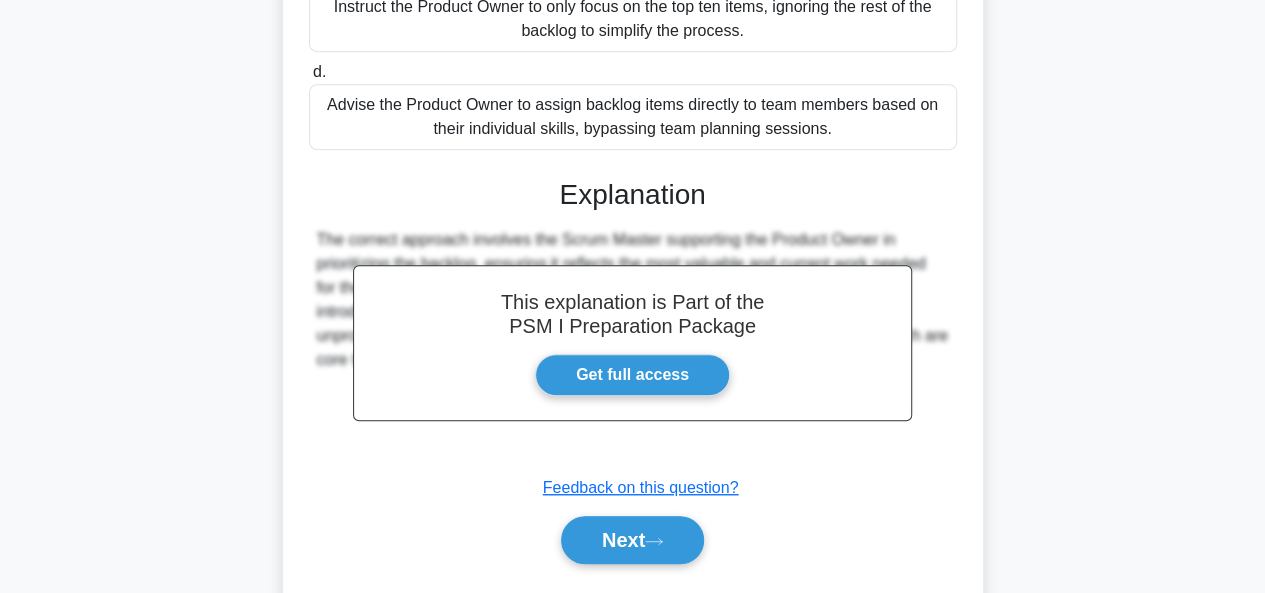 scroll, scrollTop: 517, scrollLeft: 0, axis: vertical 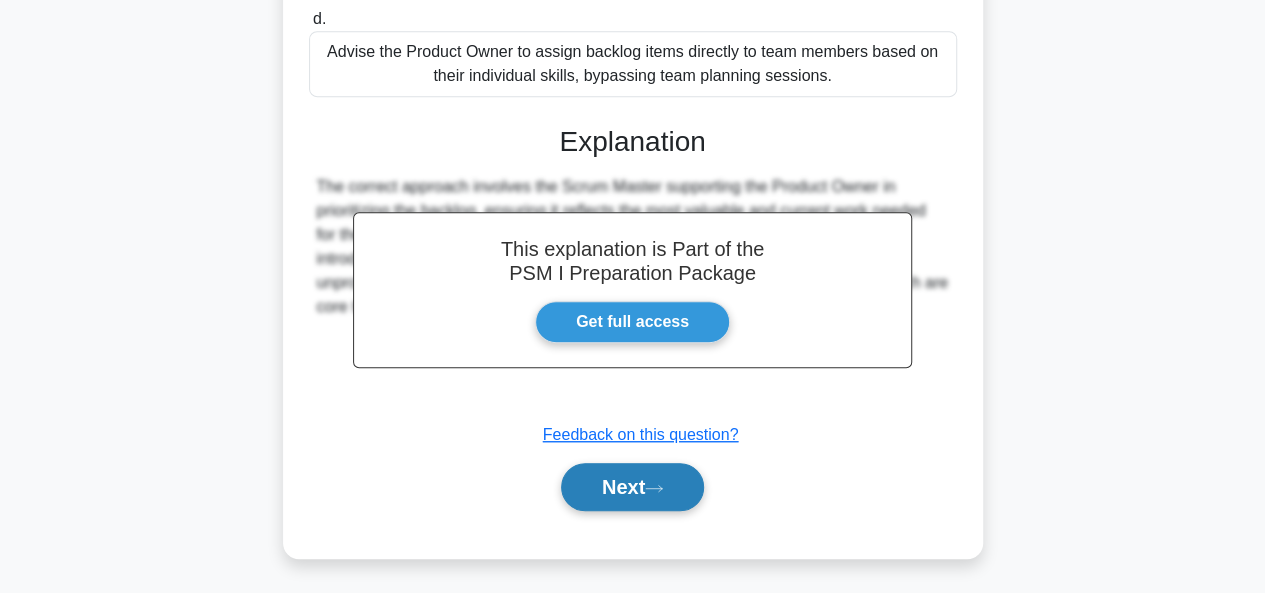 click on "Next" at bounding box center [632, 487] 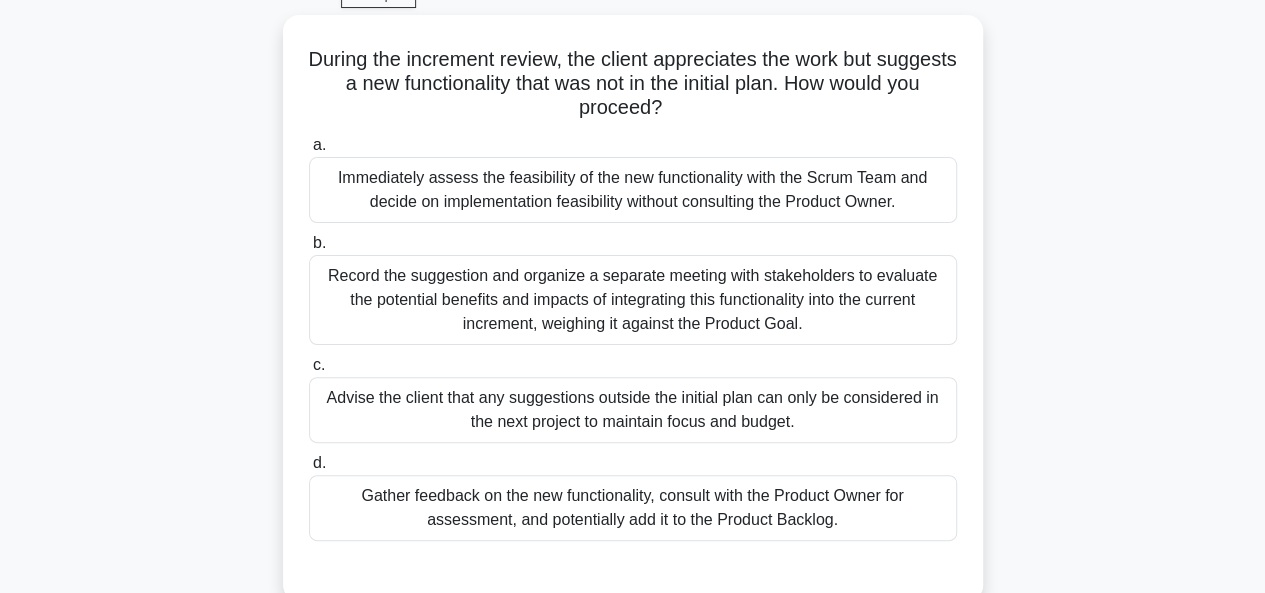 scroll, scrollTop: 187, scrollLeft: 0, axis: vertical 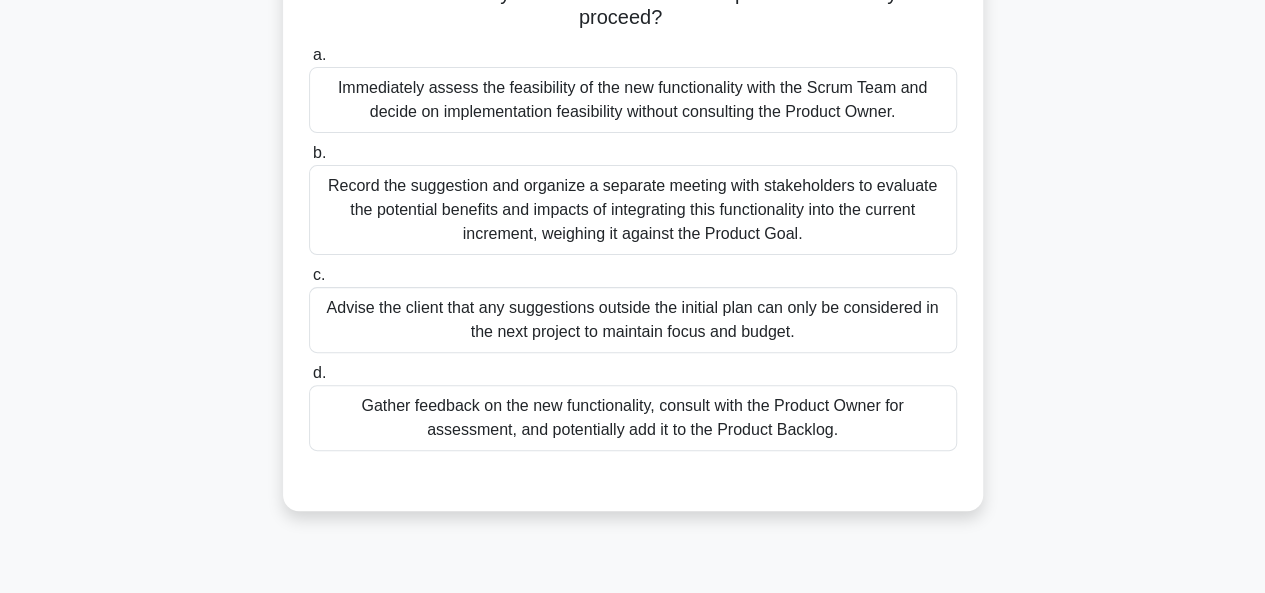 click on "Gather feedback on the new functionality, consult with the Product Owner for assessment, and potentially add it to the Product Backlog." at bounding box center (633, 418) 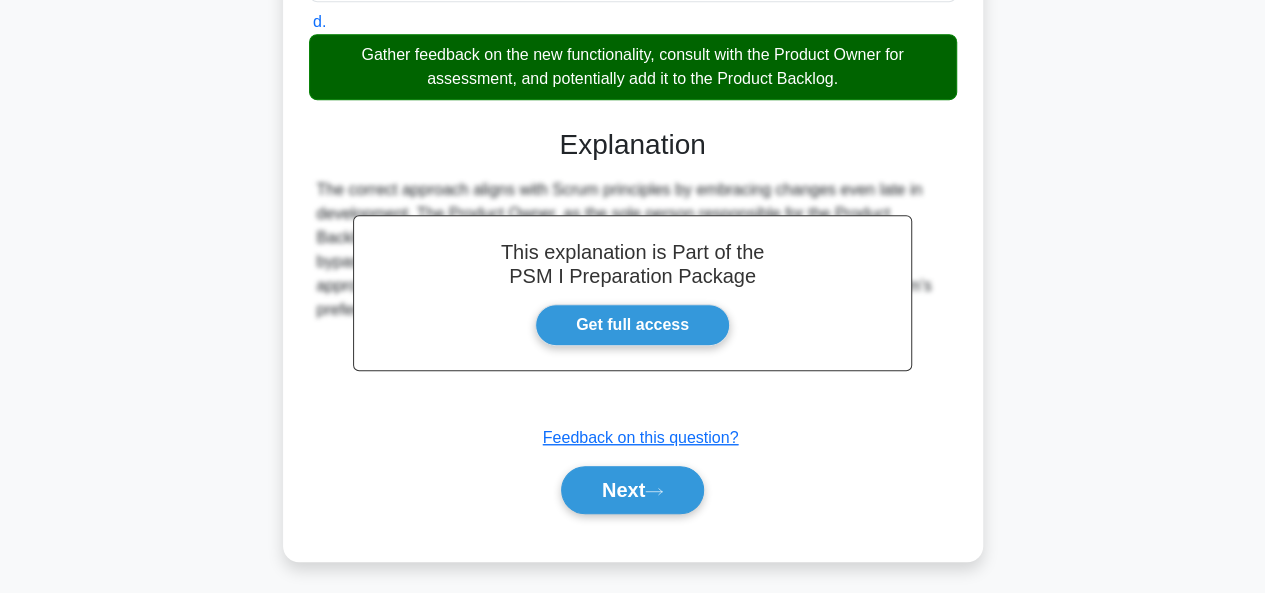 scroll, scrollTop: 541, scrollLeft: 0, axis: vertical 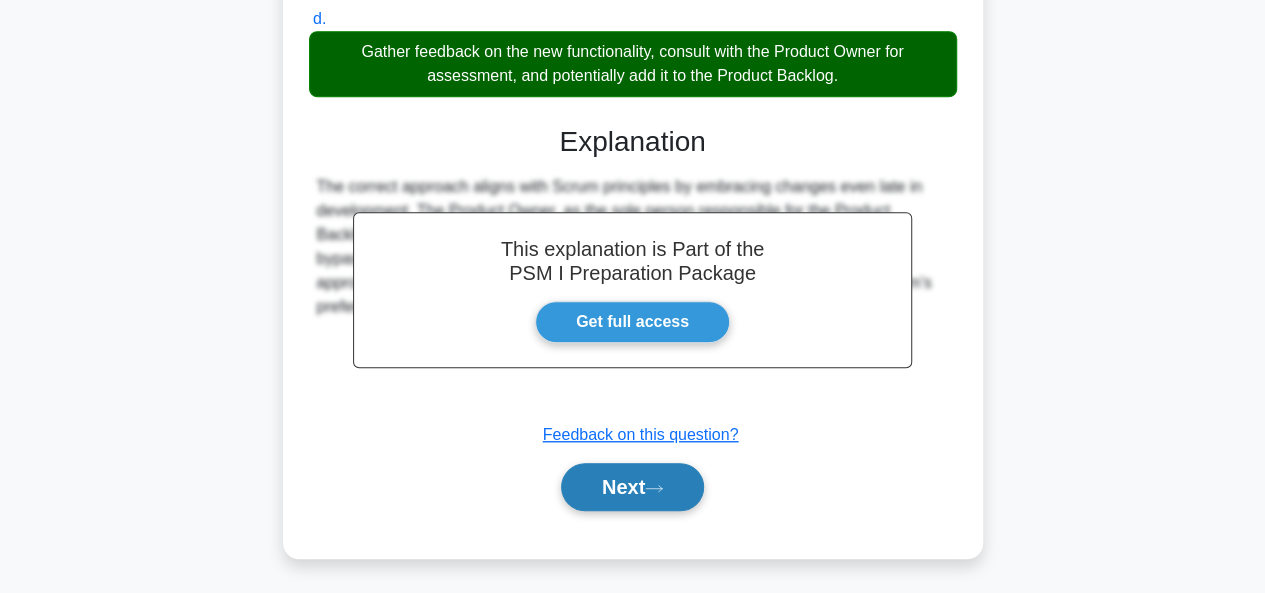 click on "Next" at bounding box center (632, 487) 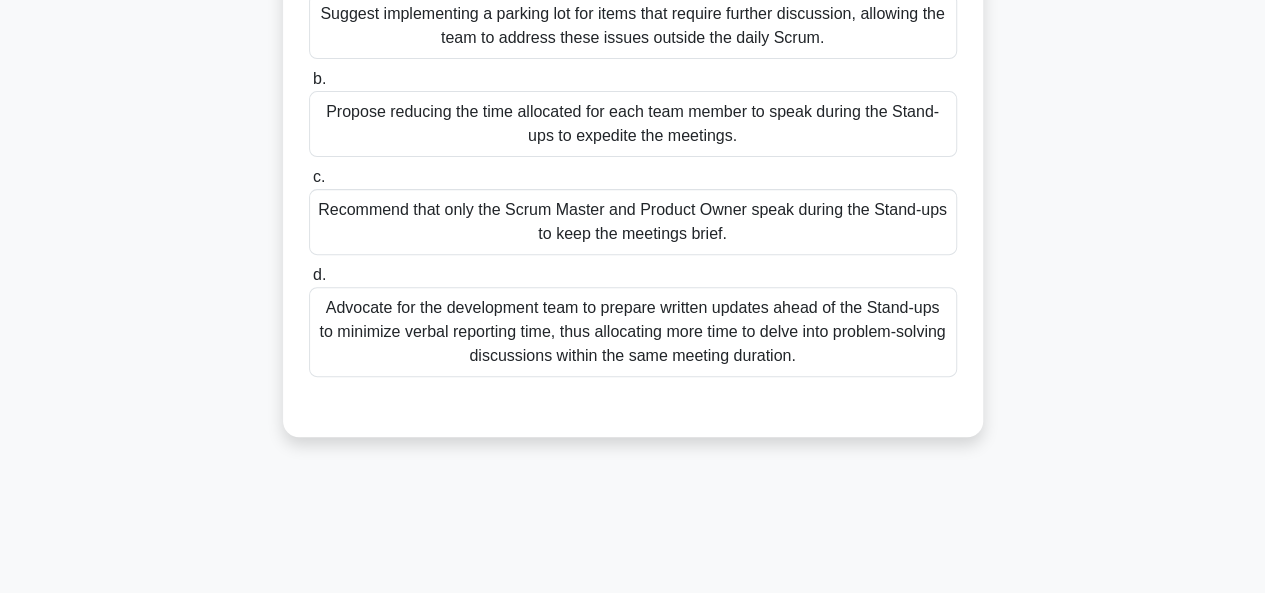scroll, scrollTop: 200, scrollLeft: 0, axis: vertical 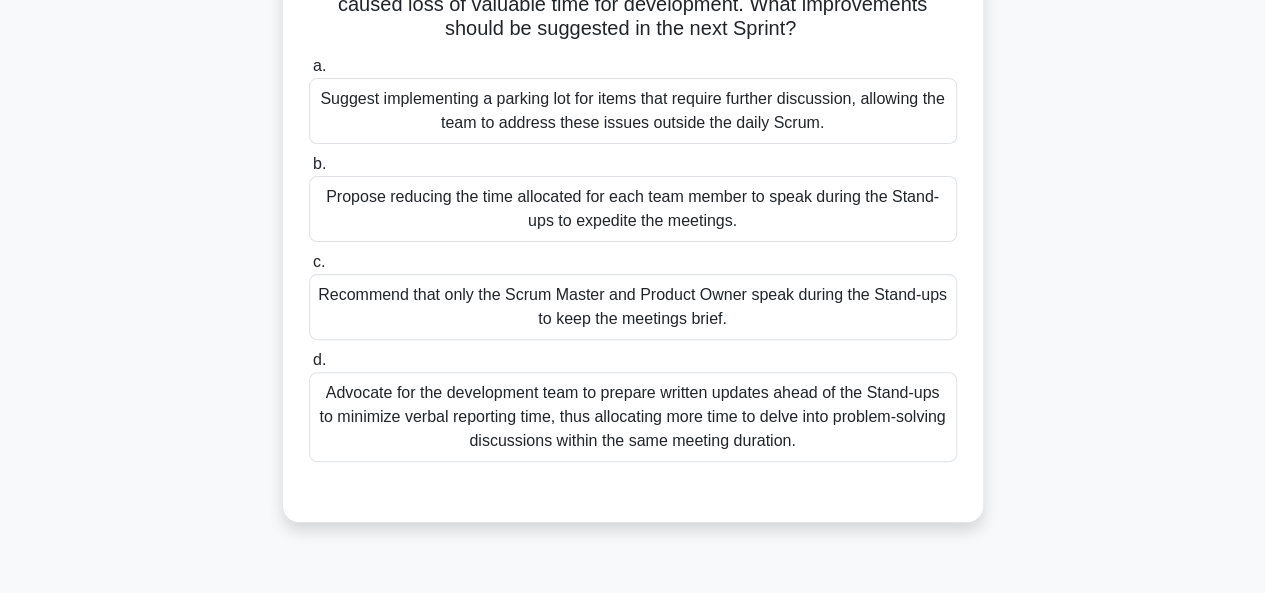 click on "Suggest implementing a parking lot for items that require further discussion, allowing the team to address these issues outside the daily Scrum." at bounding box center (633, 111) 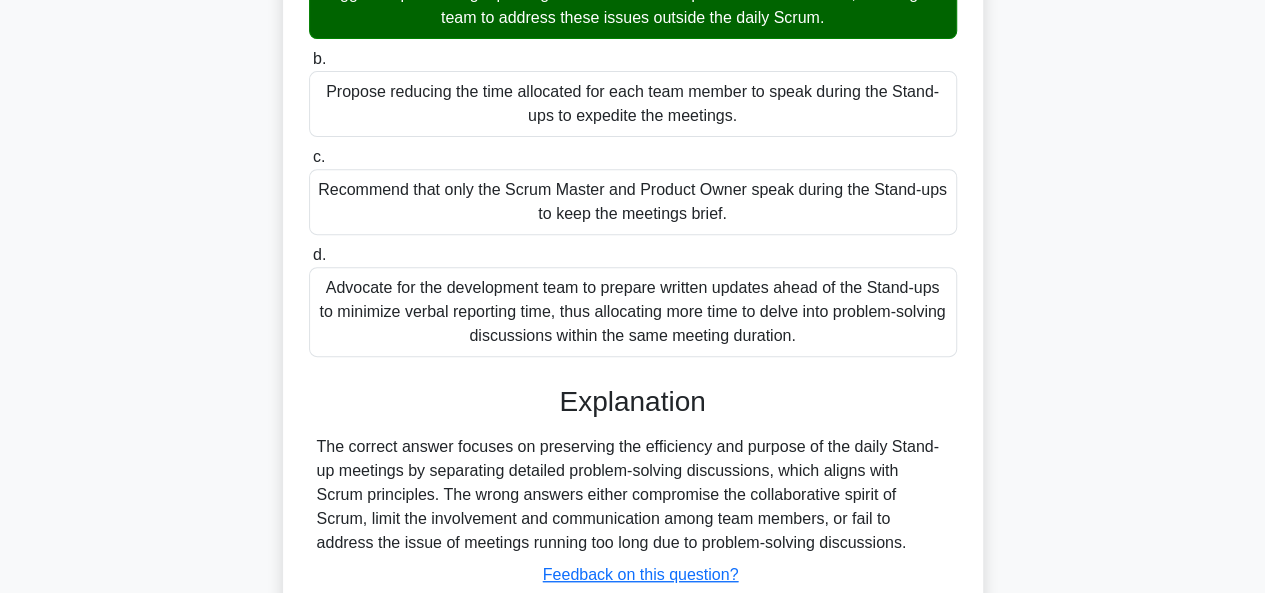 scroll, scrollTop: 487, scrollLeft: 0, axis: vertical 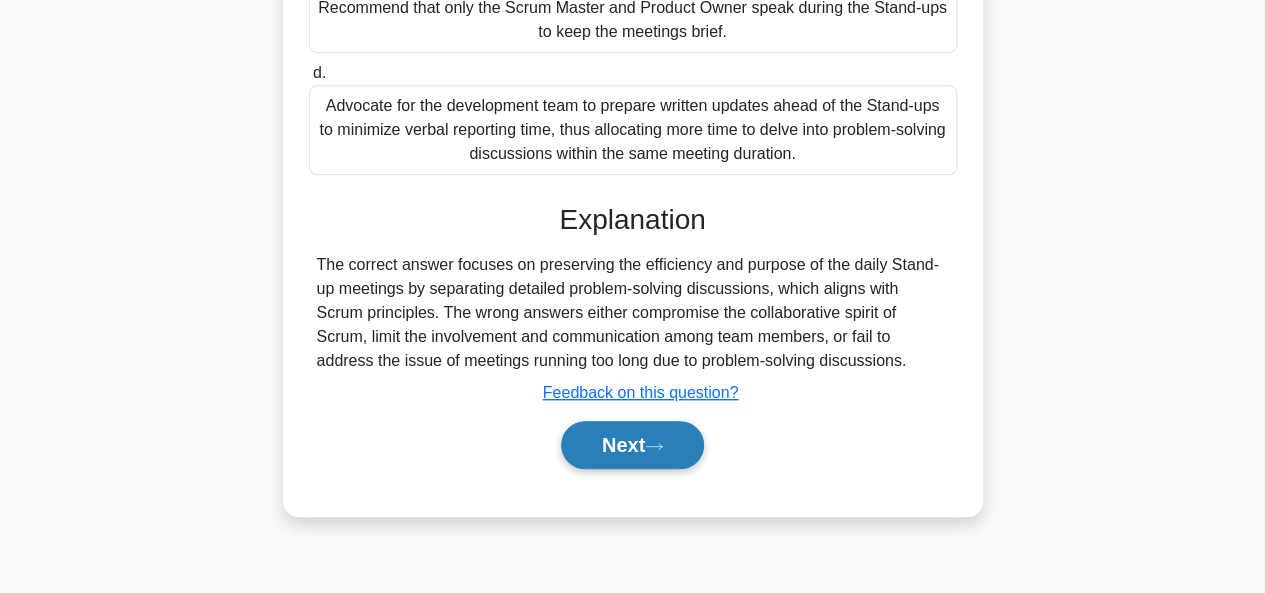 click on "Next" at bounding box center [632, 445] 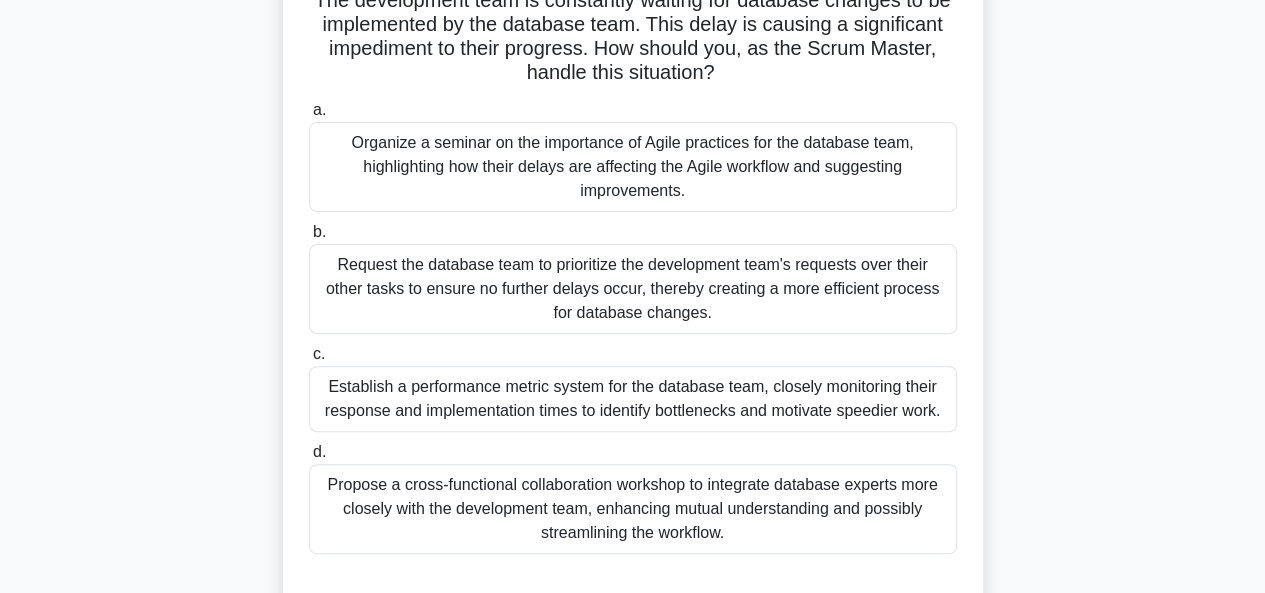 scroll, scrollTop: 187, scrollLeft: 0, axis: vertical 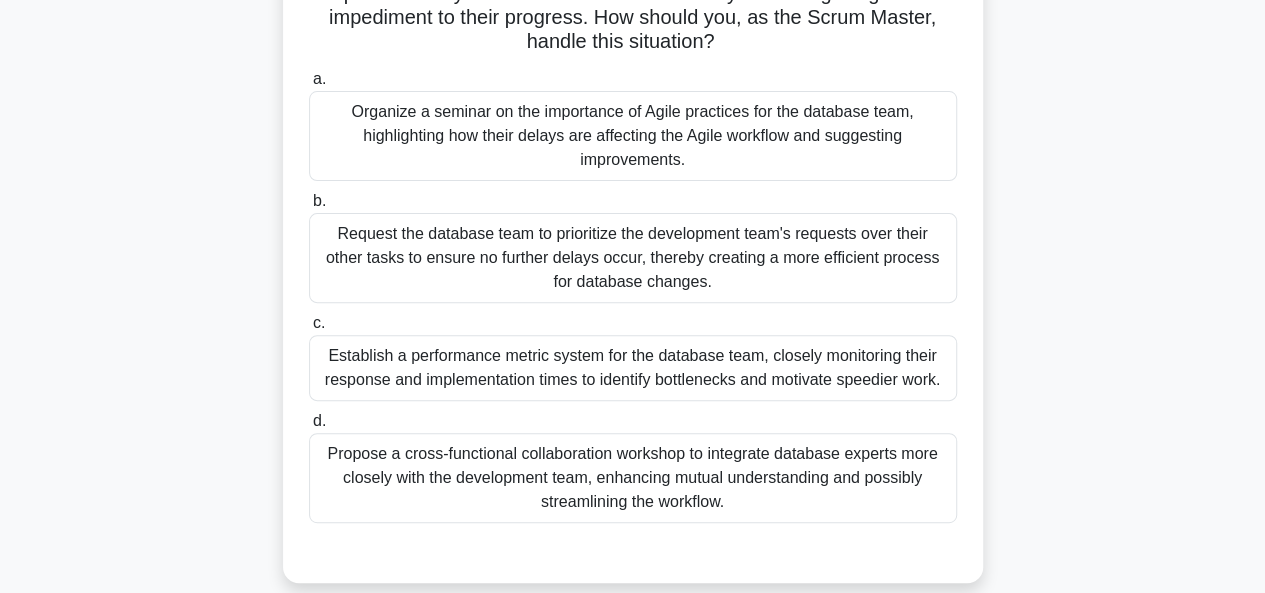 click on "Propose a cross-functional collaboration workshop to integrate database experts more closely with the development team, enhancing mutual understanding and possibly streamlining the workflow." at bounding box center (633, 478) 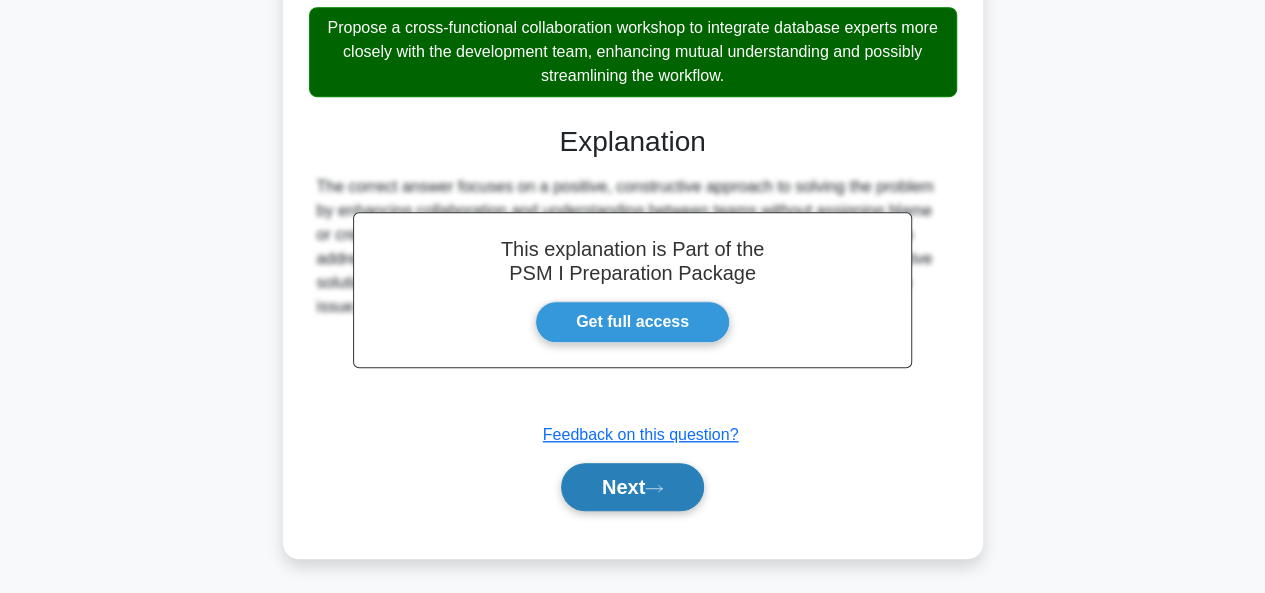 click on "Next" at bounding box center (632, 487) 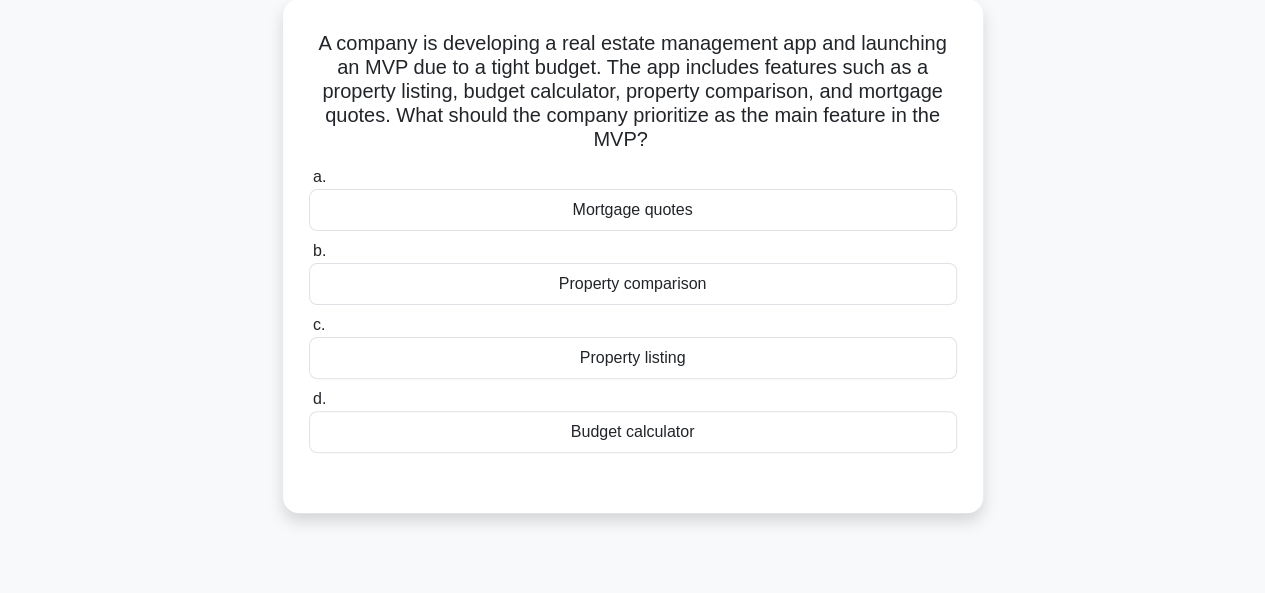 scroll, scrollTop: 87, scrollLeft: 0, axis: vertical 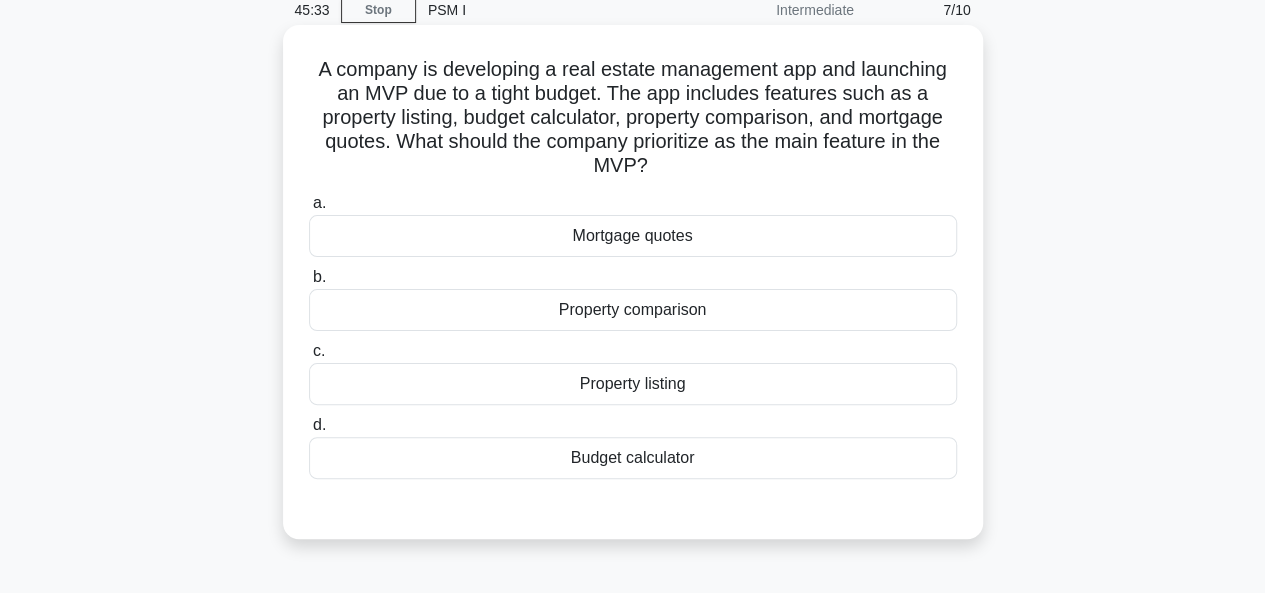 click on "Budget calculator" at bounding box center [633, 458] 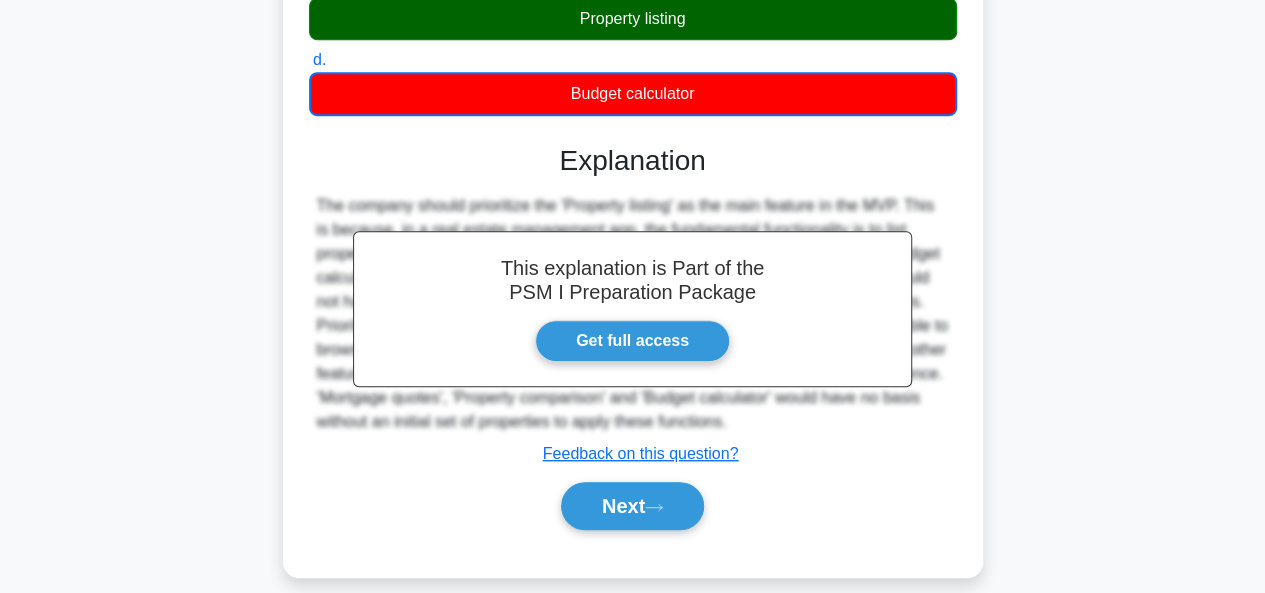 scroll, scrollTop: 487, scrollLeft: 0, axis: vertical 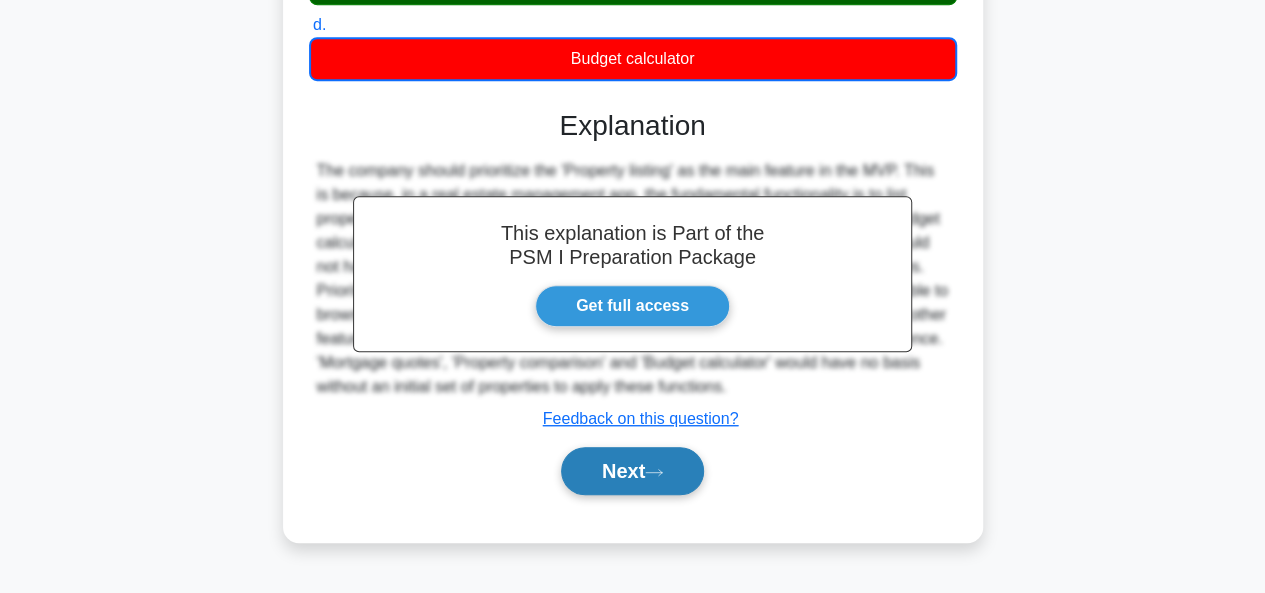click on "Next" at bounding box center [632, 471] 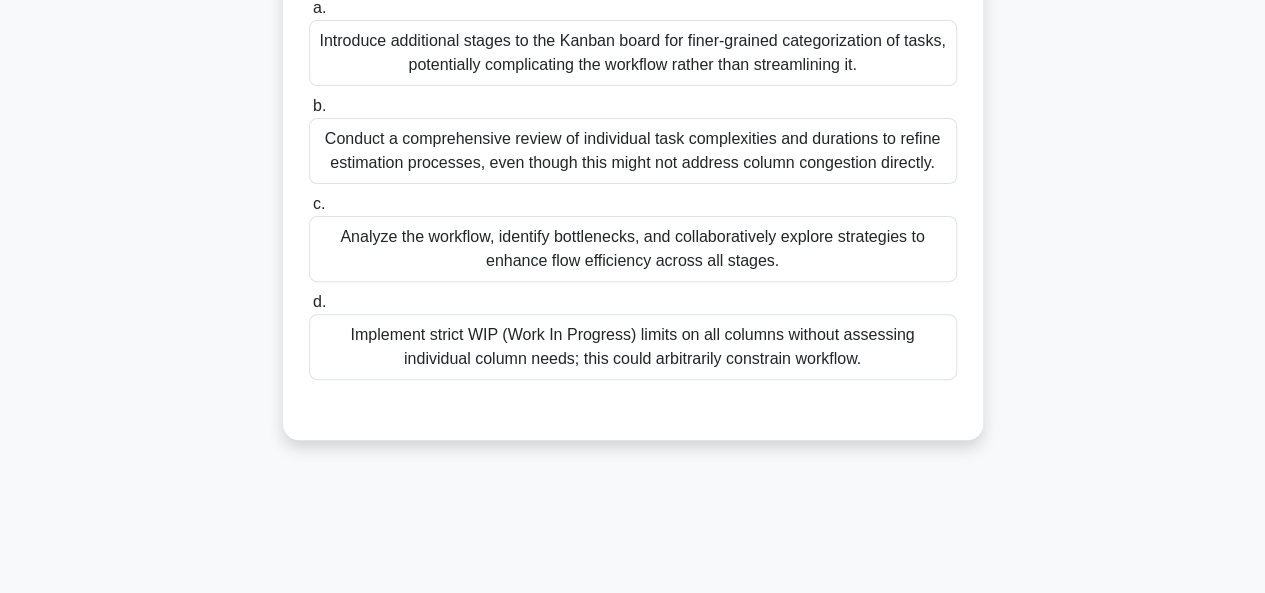 scroll, scrollTop: 287, scrollLeft: 0, axis: vertical 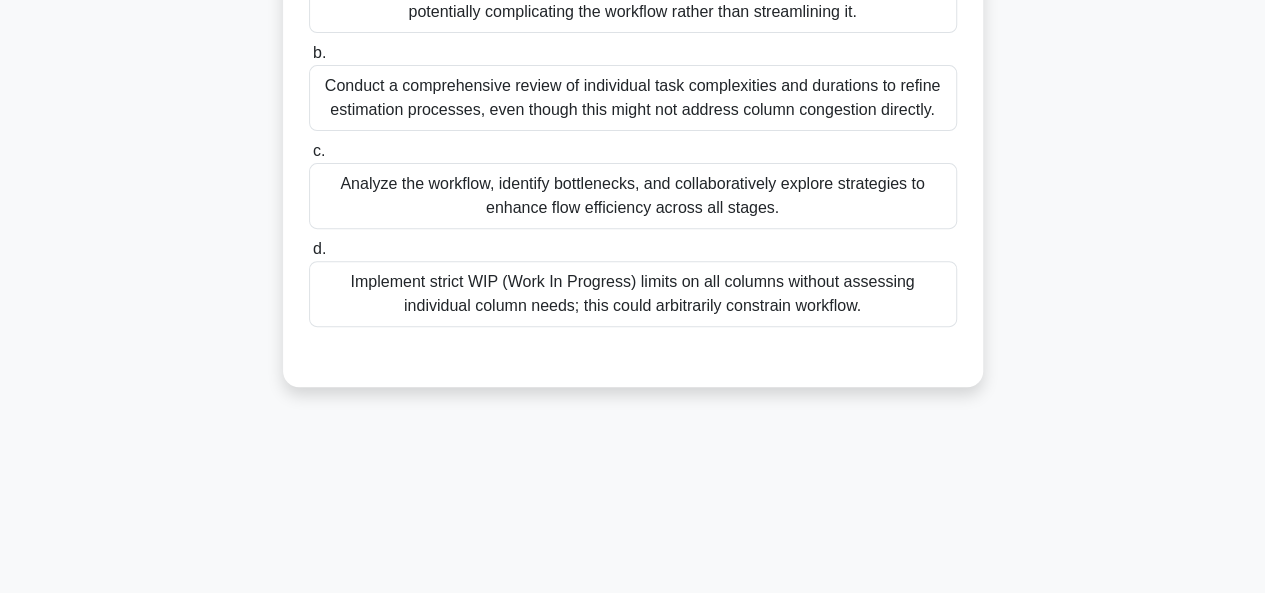 click on "Analyze the workflow, identify bottlenecks, and collaboratively explore strategies to enhance flow efficiency across all stages." at bounding box center (633, 196) 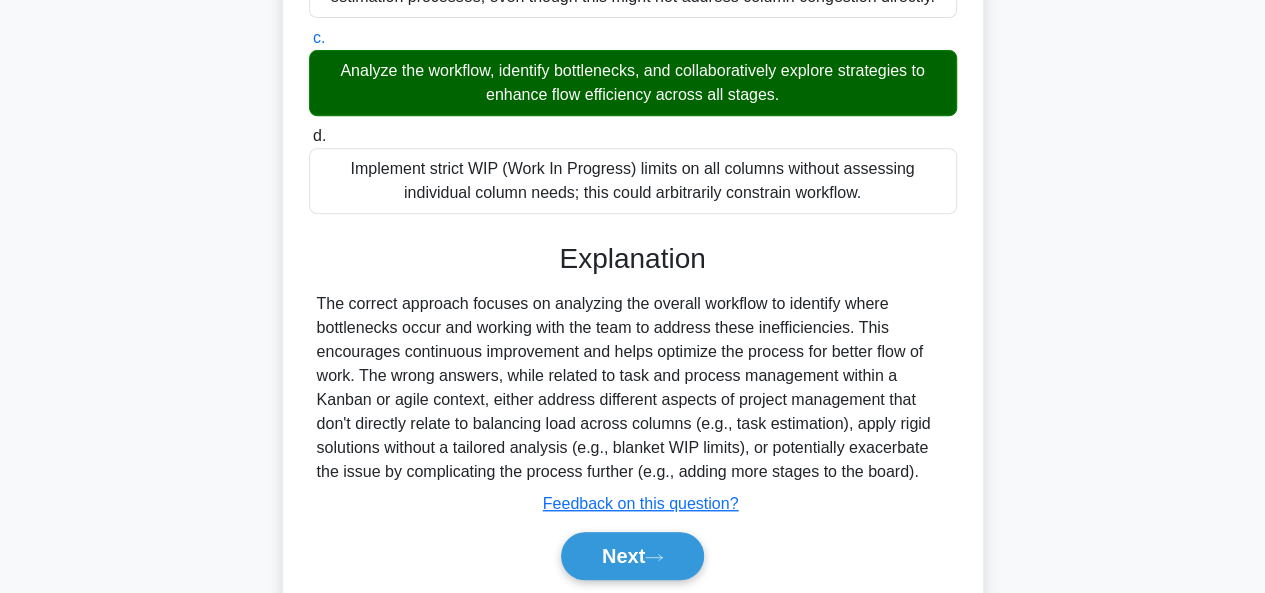 scroll, scrollTop: 487, scrollLeft: 0, axis: vertical 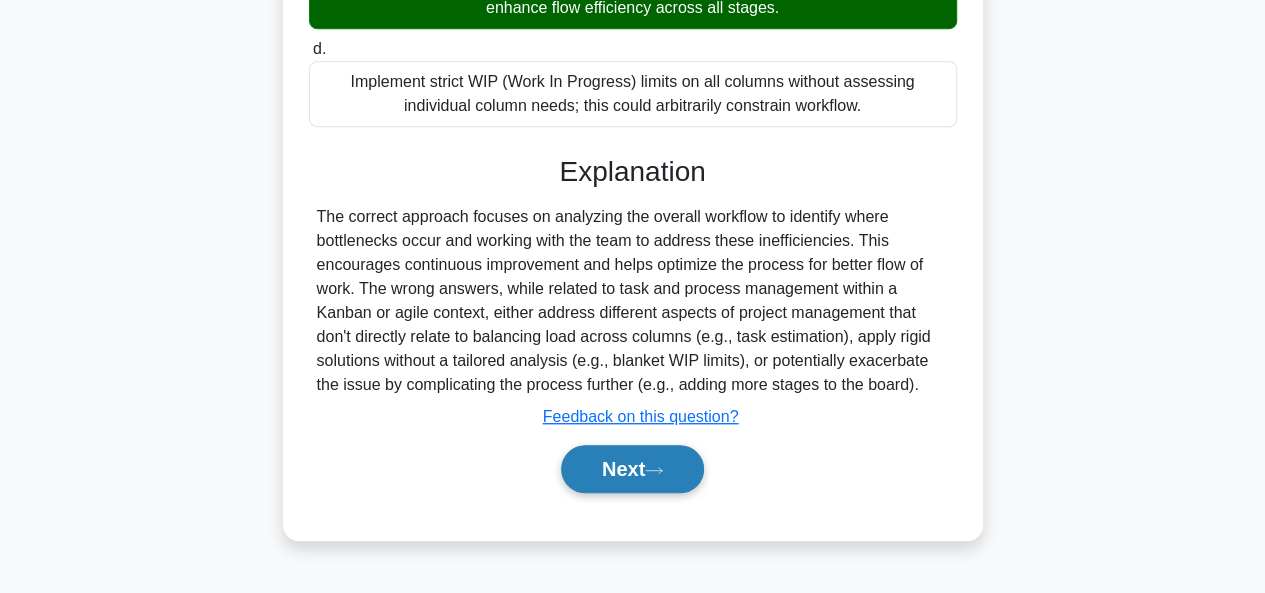 click on "Next" at bounding box center [632, 469] 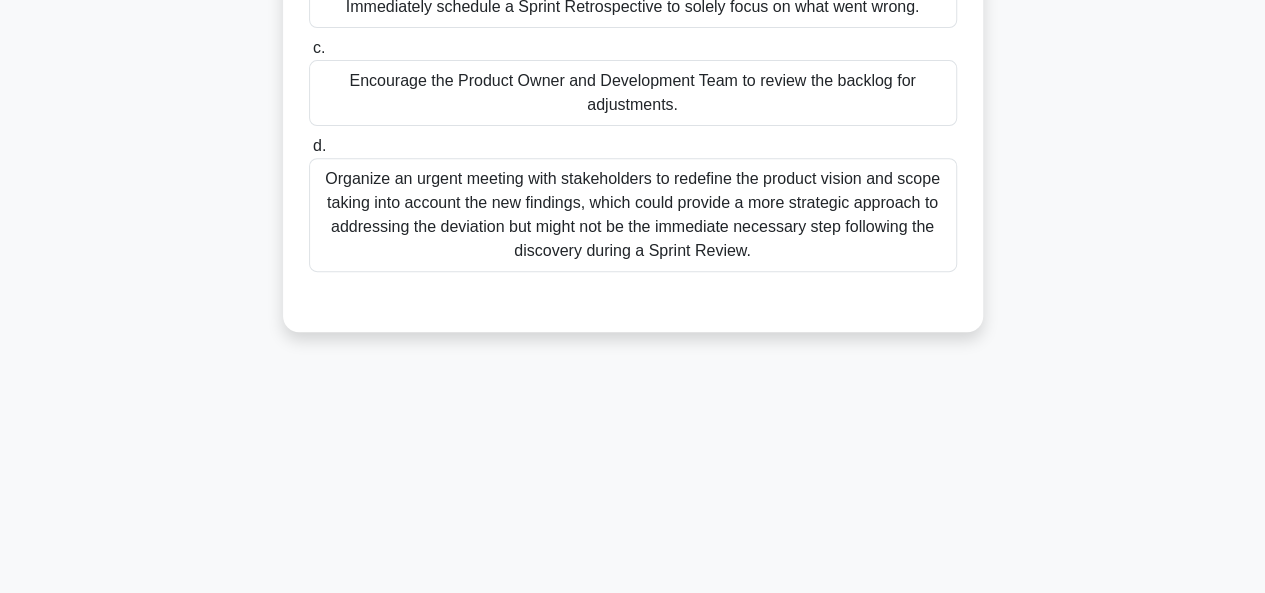scroll, scrollTop: 87, scrollLeft: 0, axis: vertical 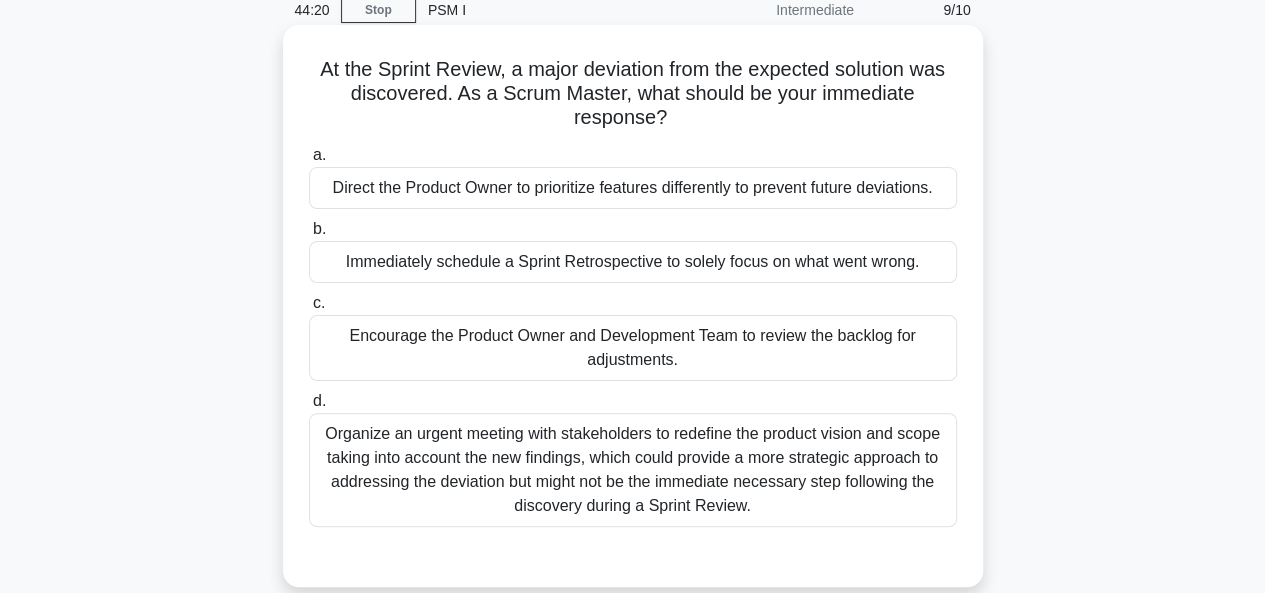 click on "Organize an urgent meeting with stakeholders to redefine the product vision and scope taking into account the new findings, which could provide a more strategic approach to addressing the deviation but might not be the immediate necessary step following the discovery during a Sprint Review." at bounding box center [633, 470] 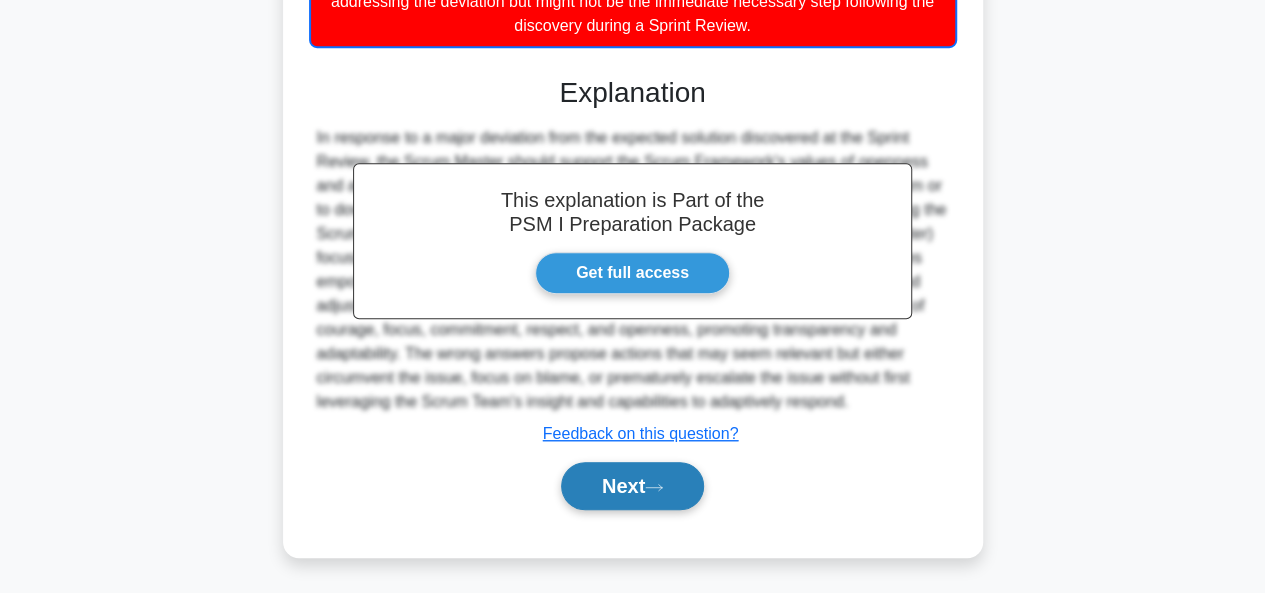 click on "Next" at bounding box center (632, 486) 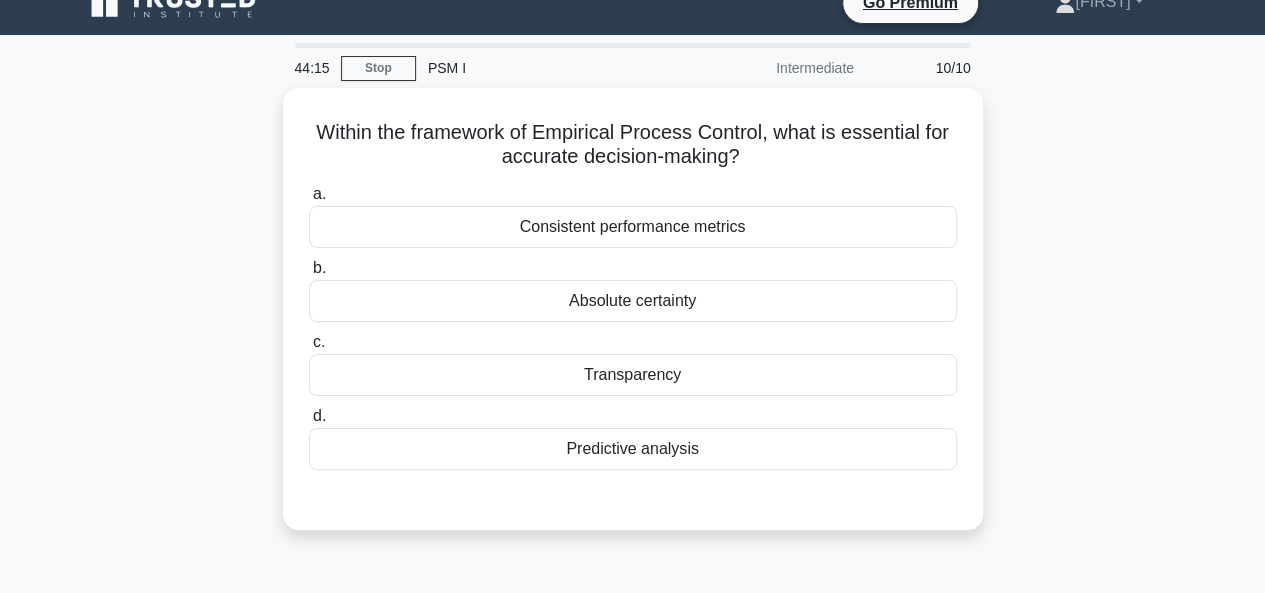 scroll, scrollTop: 0, scrollLeft: 0, axis: both 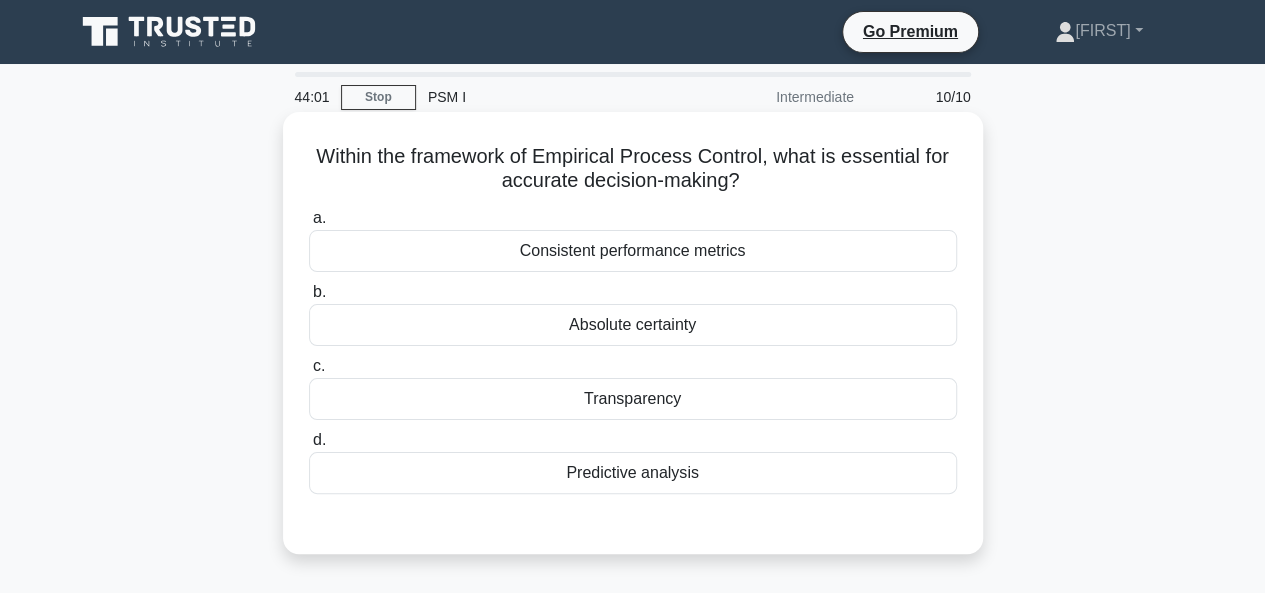 click on "Predictive analysis" at bounding box center (633, 473) 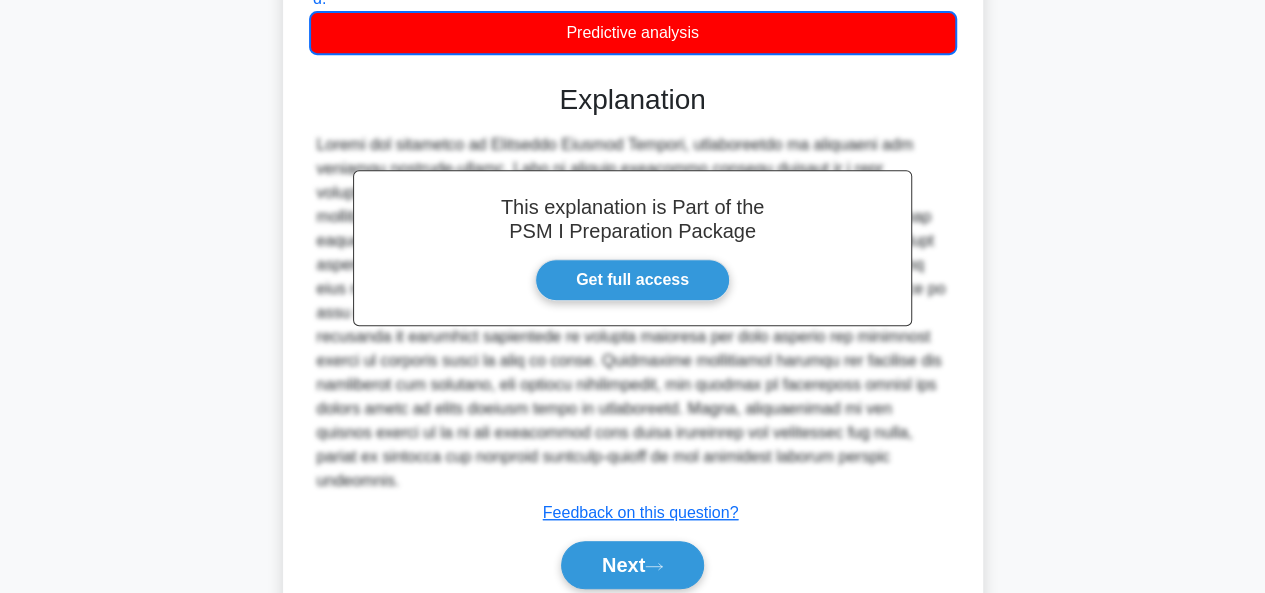 scroll, scrollTop: 496, scrollLeft: 0, axis: vertical 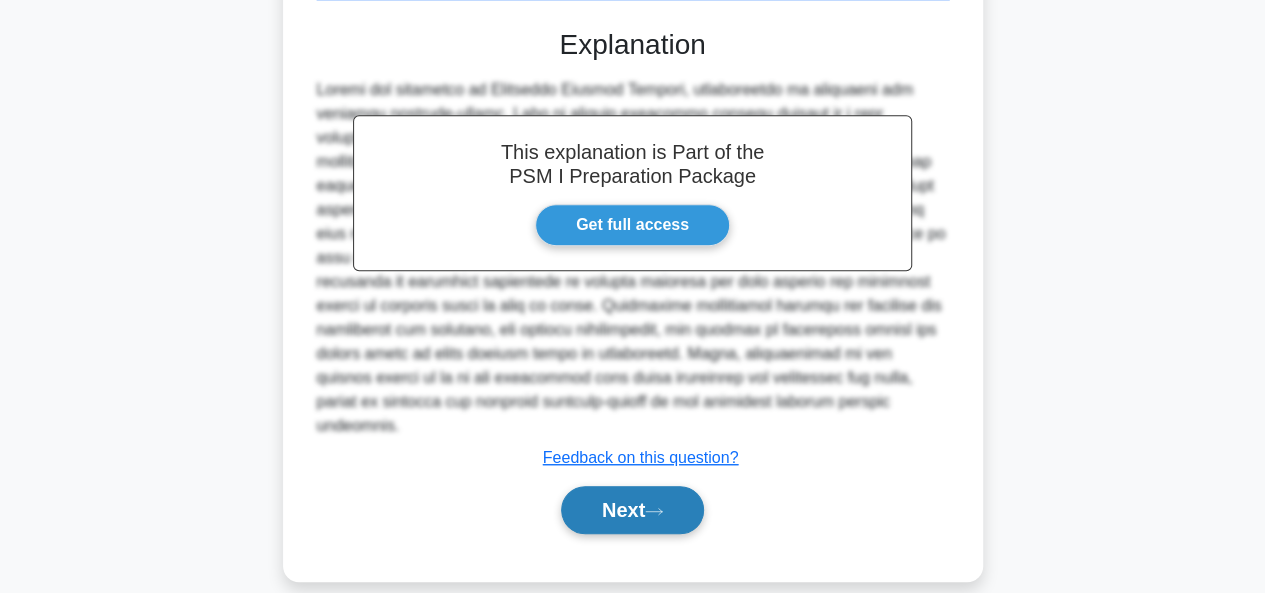 click on "Next" at bounding box center [632, 510] 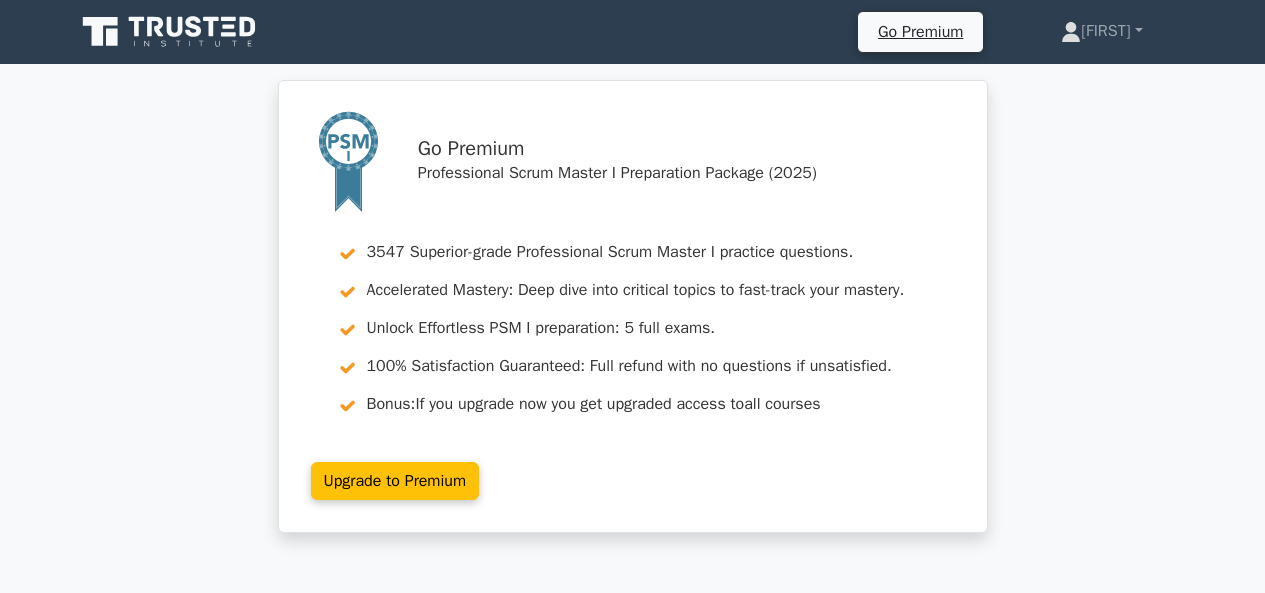 scroll, scrollTop: 0, scrollLeft: 0, axis: both 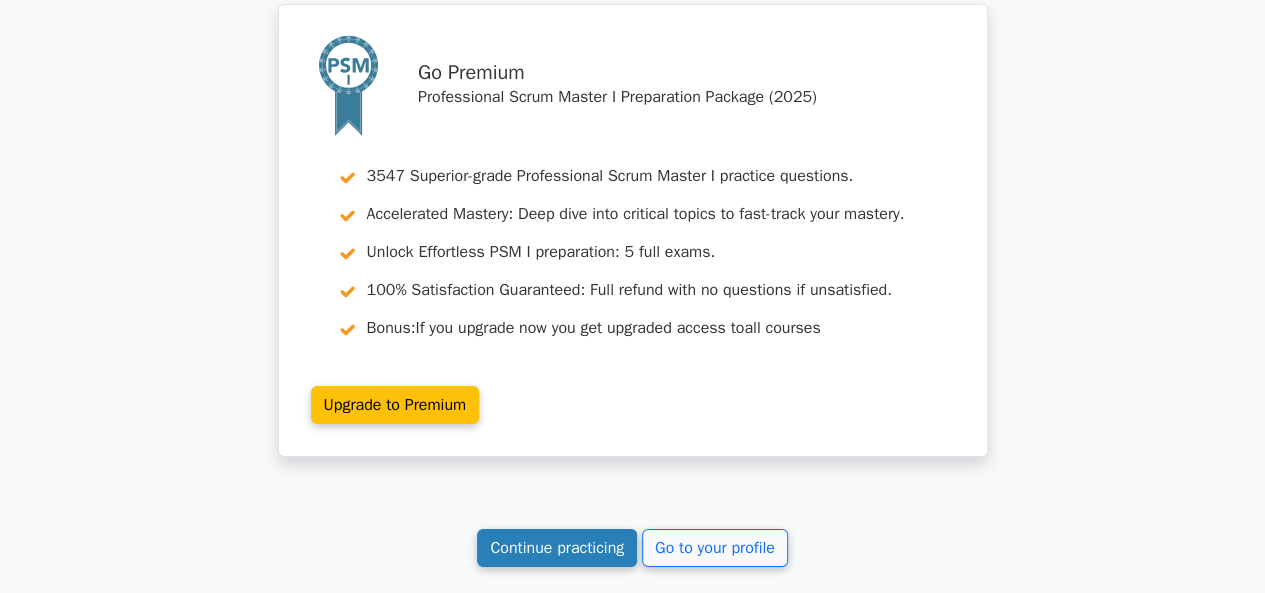 click on "Continue practicing" at bounding box center [557, 548] 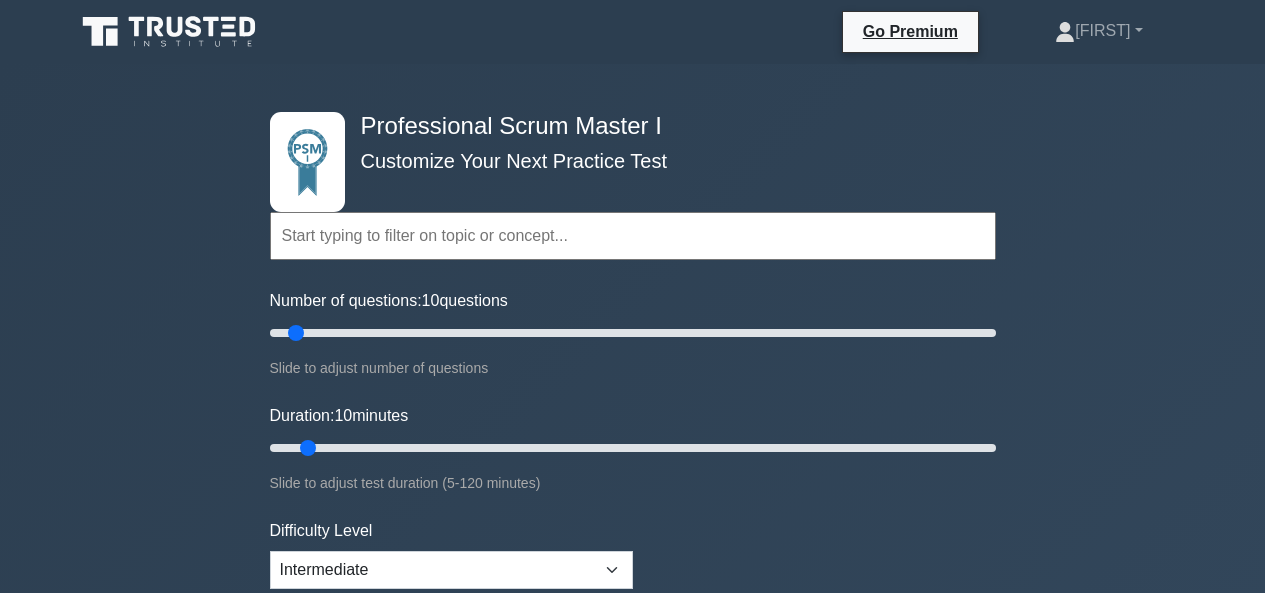 scroll, scrollTop: 0, scrollLeft: 0, axis: both 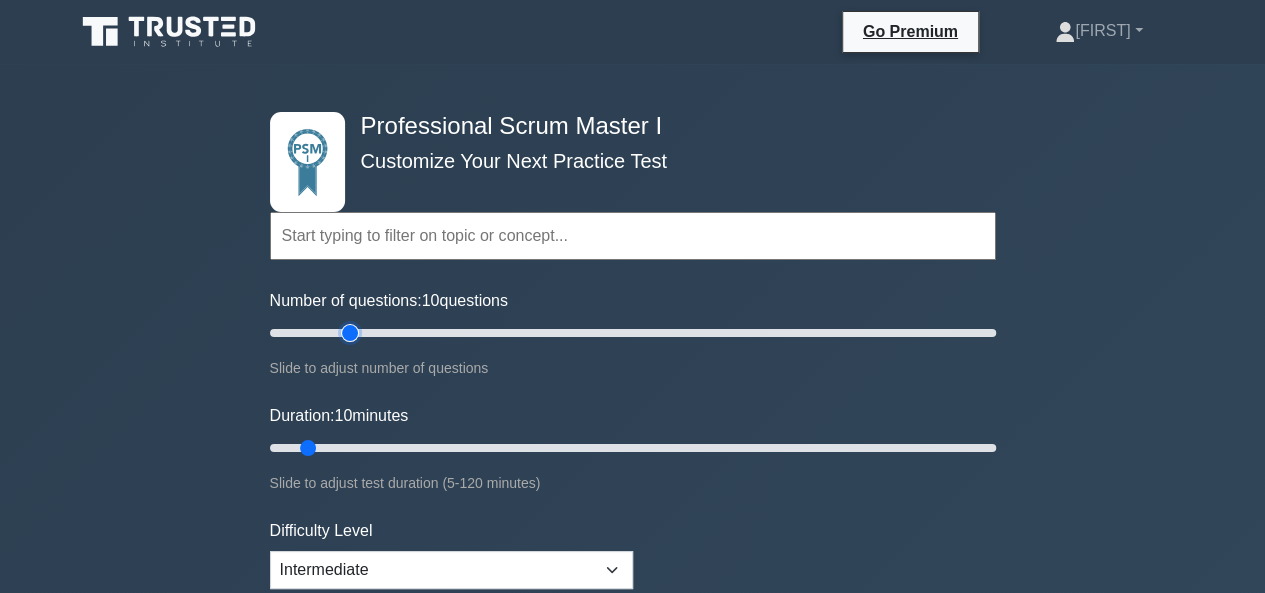 click on "Number of questions:  10  questions" at bounding box center [633, 333] 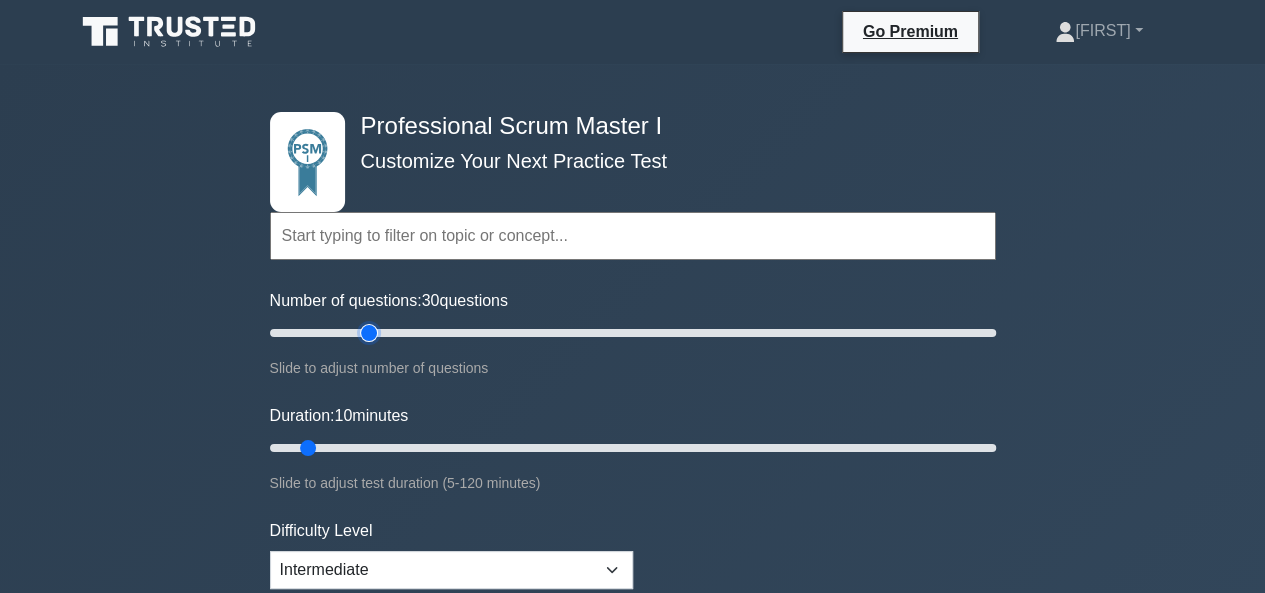 type on "30" 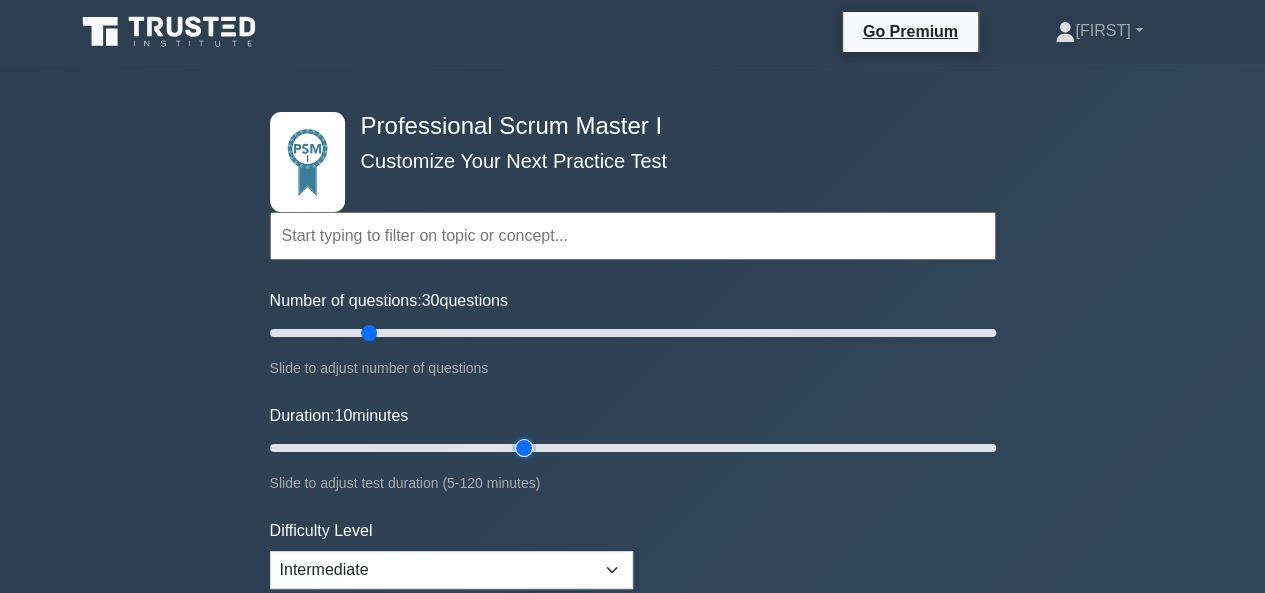 click on "Duration:  10  minutes" at bounding box center (633, 448) 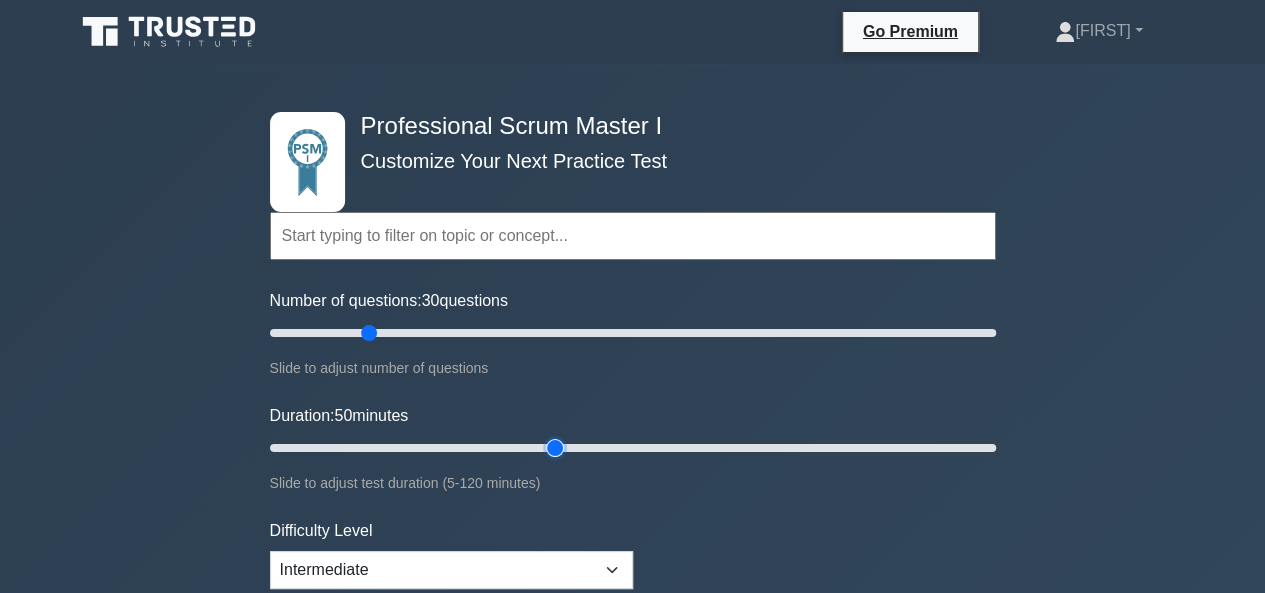 click on "Duration:  50  minutes" at bounding box center (633, 448) 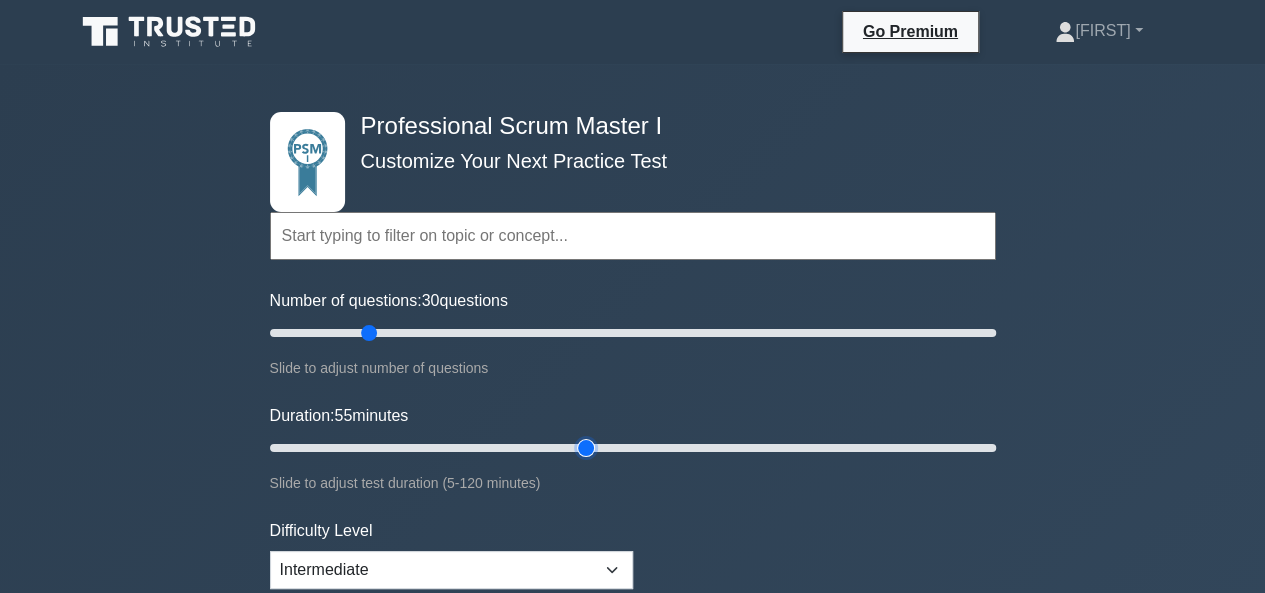 type on "55" 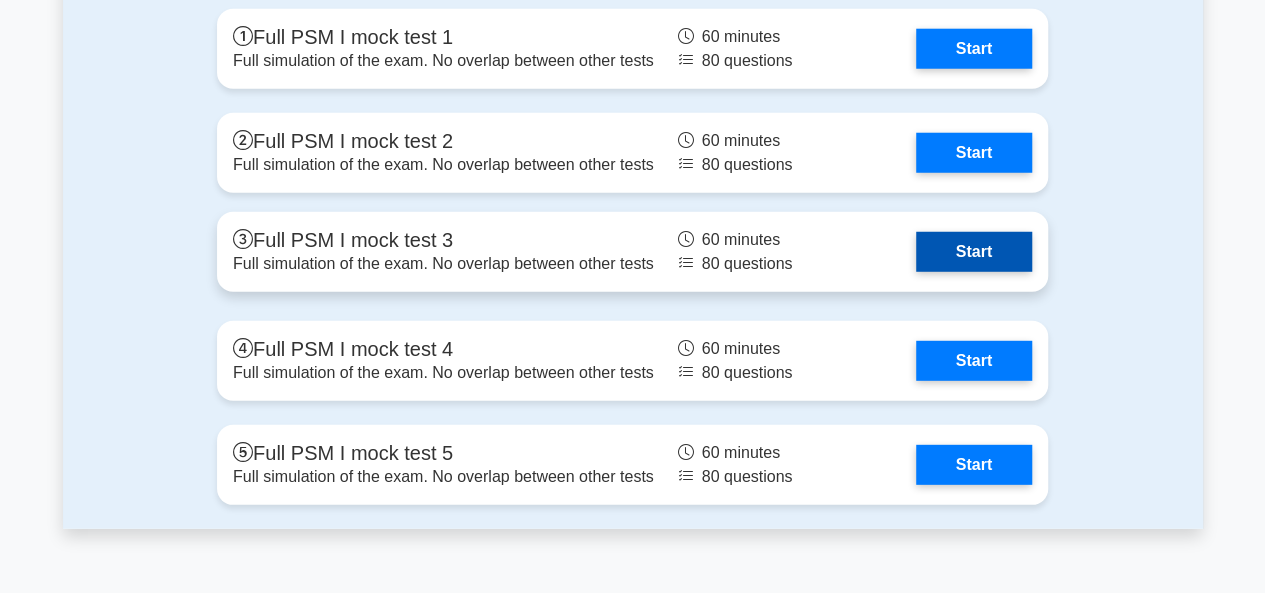 scroll, scrollTop: 6400, scrollLeft: 0, axis: vertical 